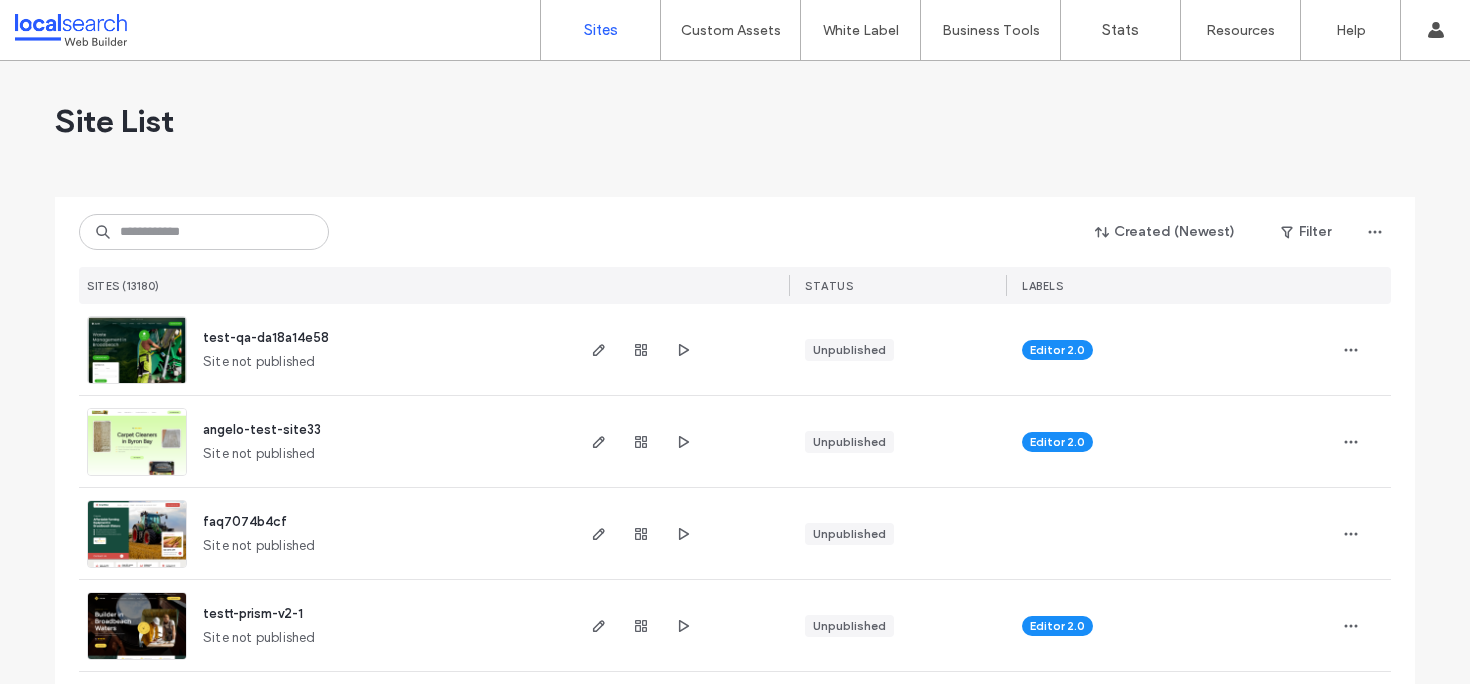 scroll, scrollTop: 0, scrollLeft: 0, axis: both 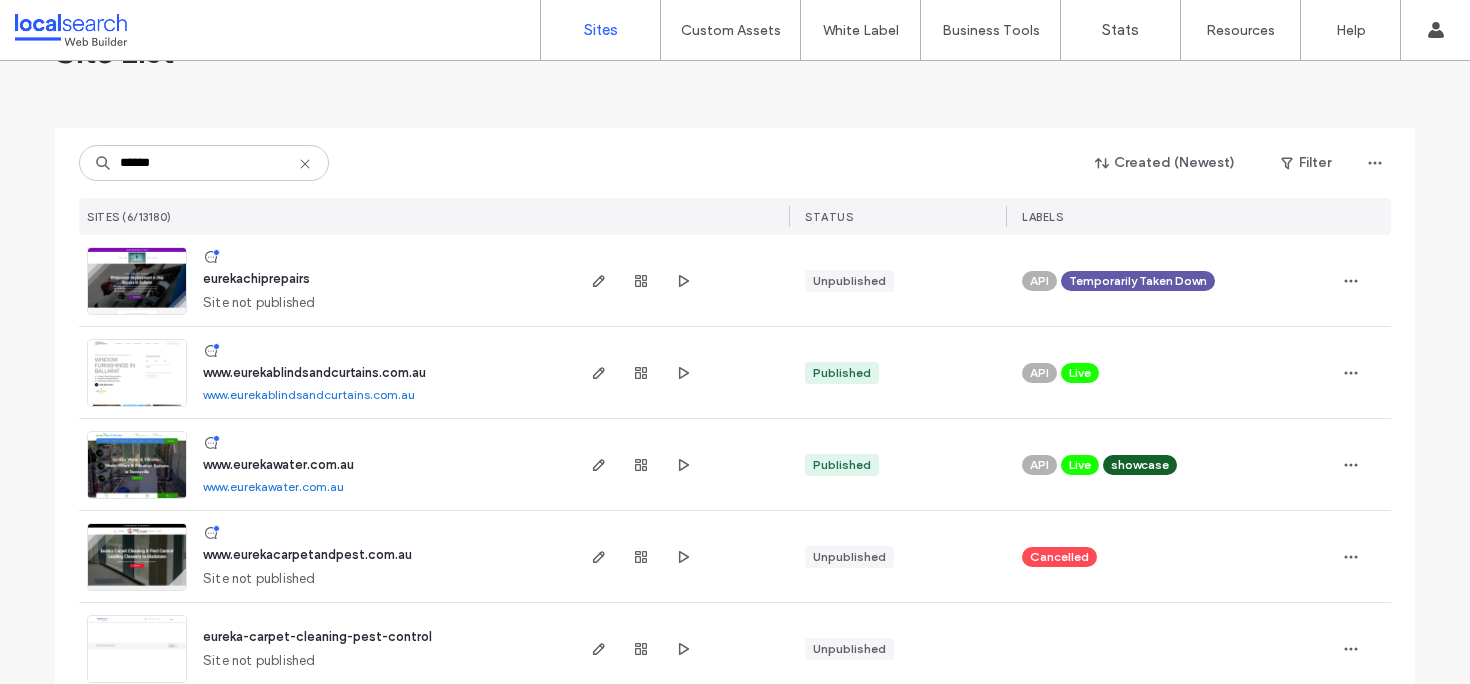 type on "******" 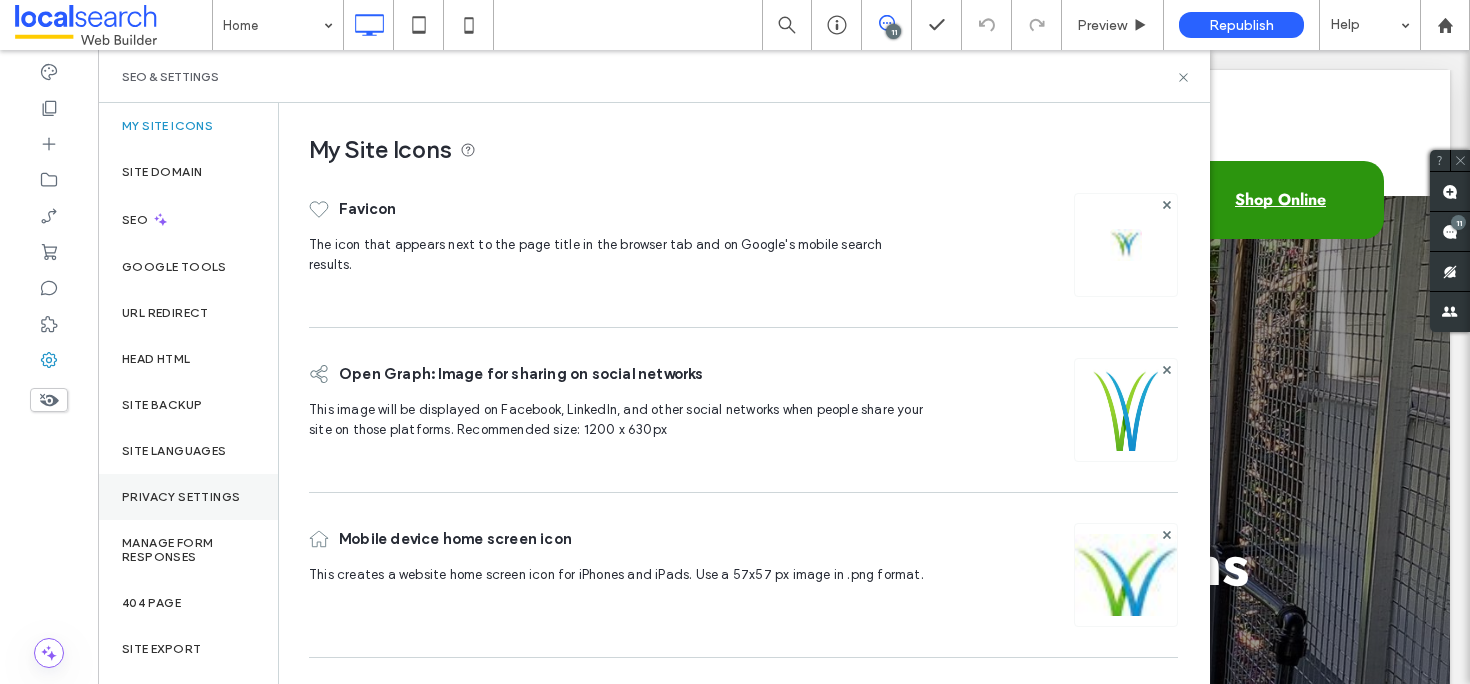 scroll, scrollTop: 0, scrollLeft: 0, axis: both 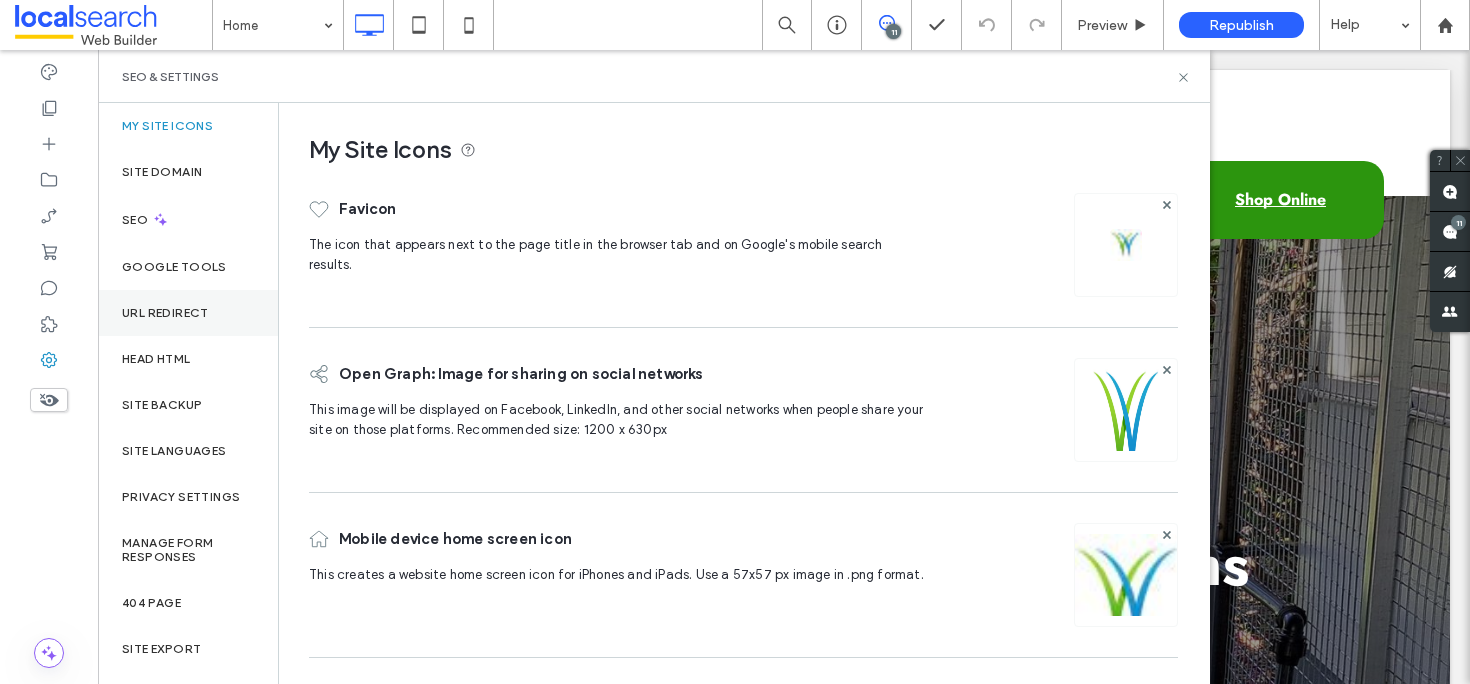 click on "URL Redirect" at bounding box center (165, 313) 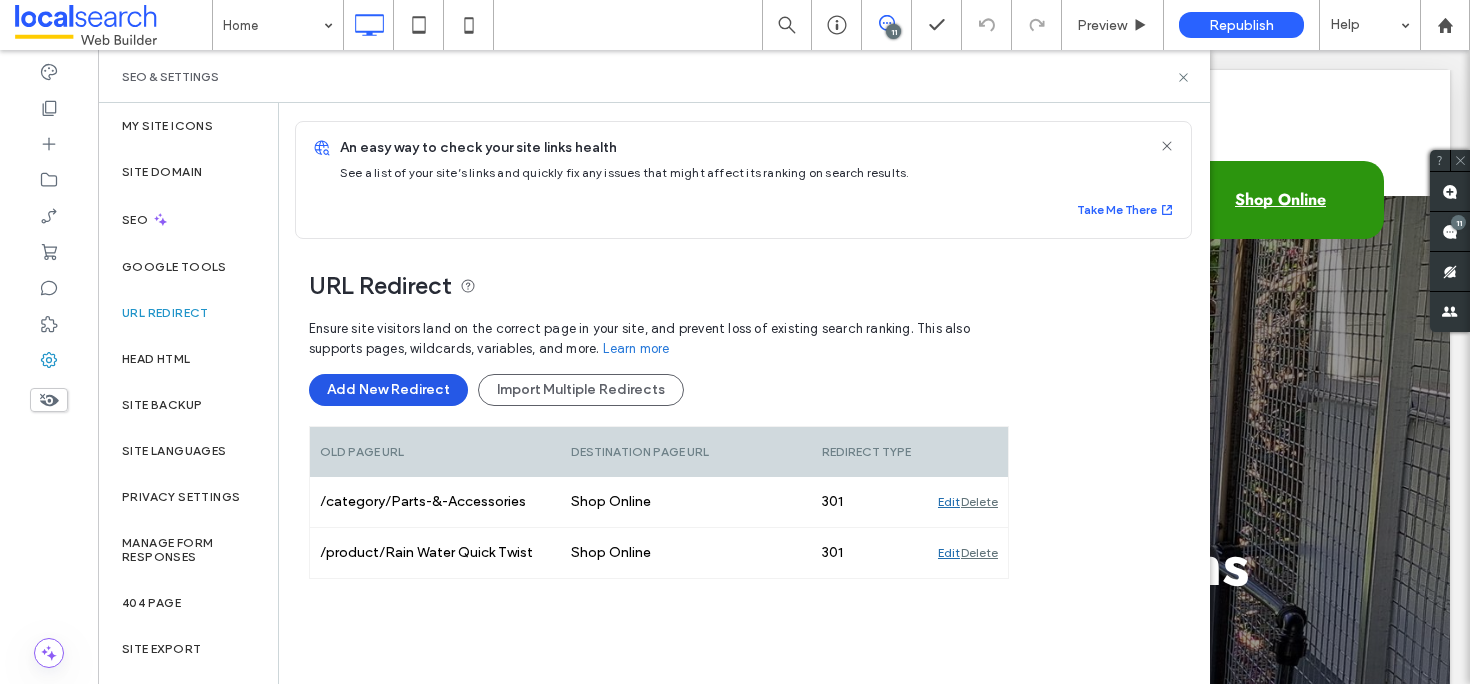 click on "Add New Redirect" at bounding box center [388, 390] 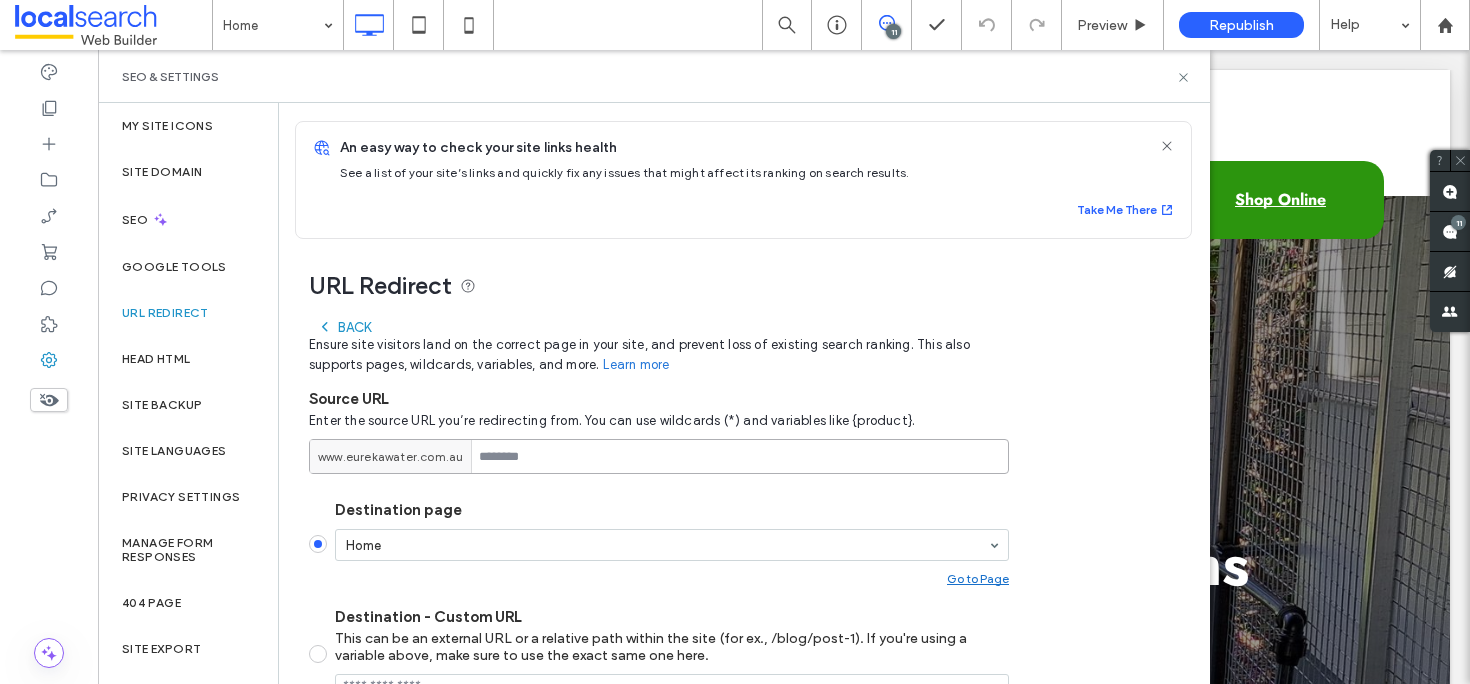 click at bounding box center (659, 456) 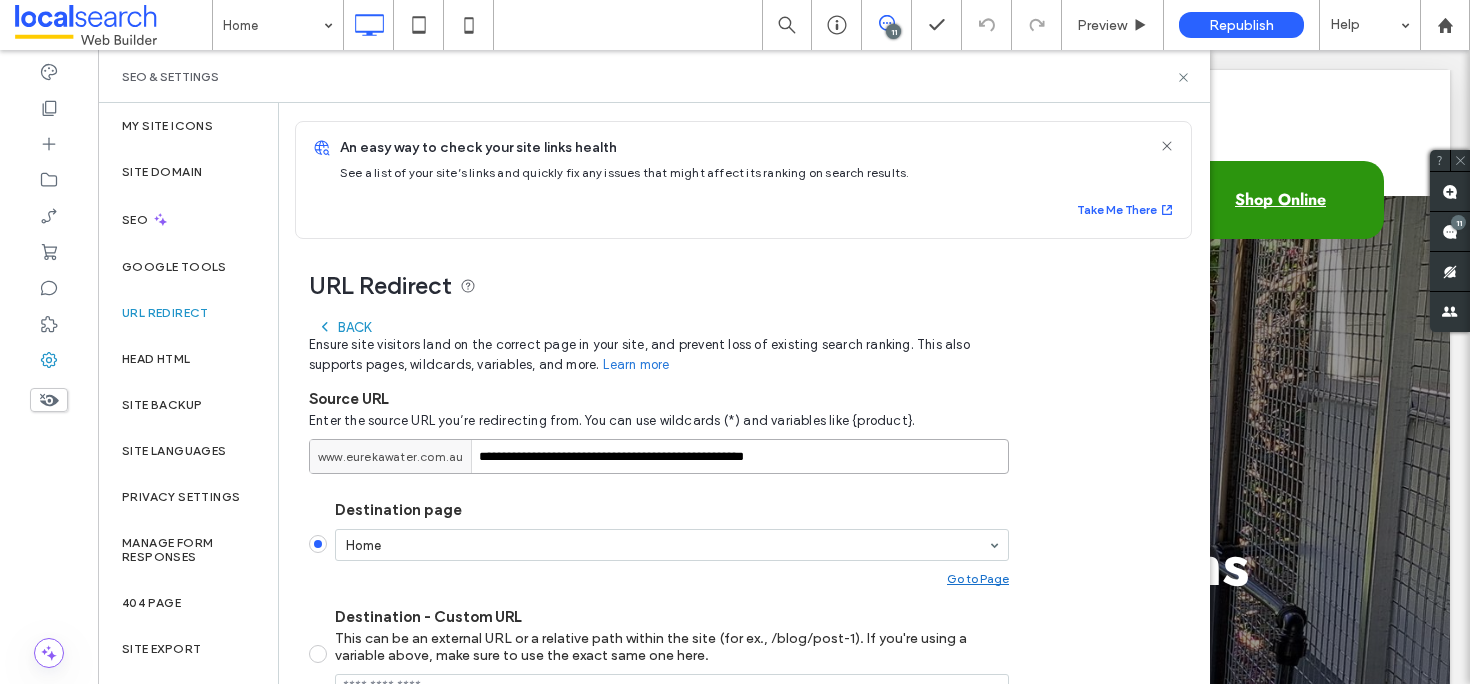 click on "**********" at bounding box center (659, 456) 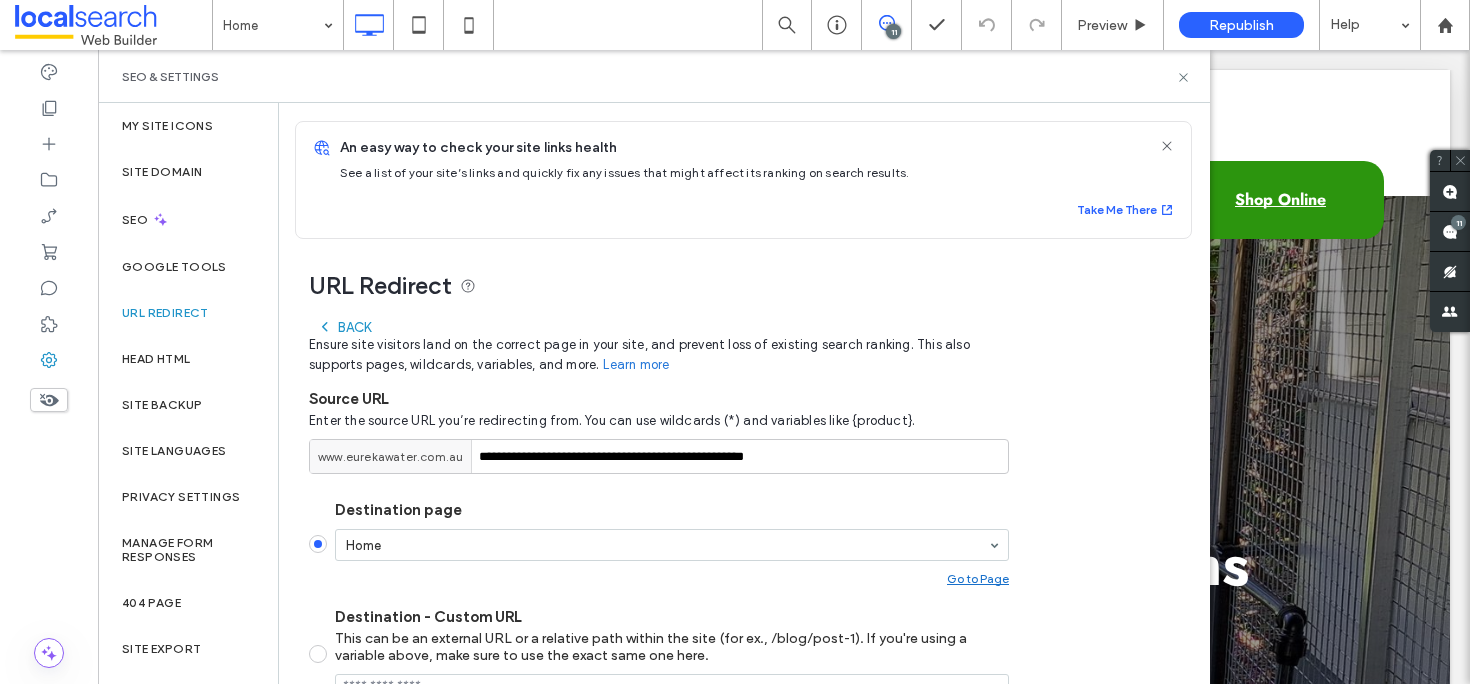 click on "**********" at bounding box center [736, 613] 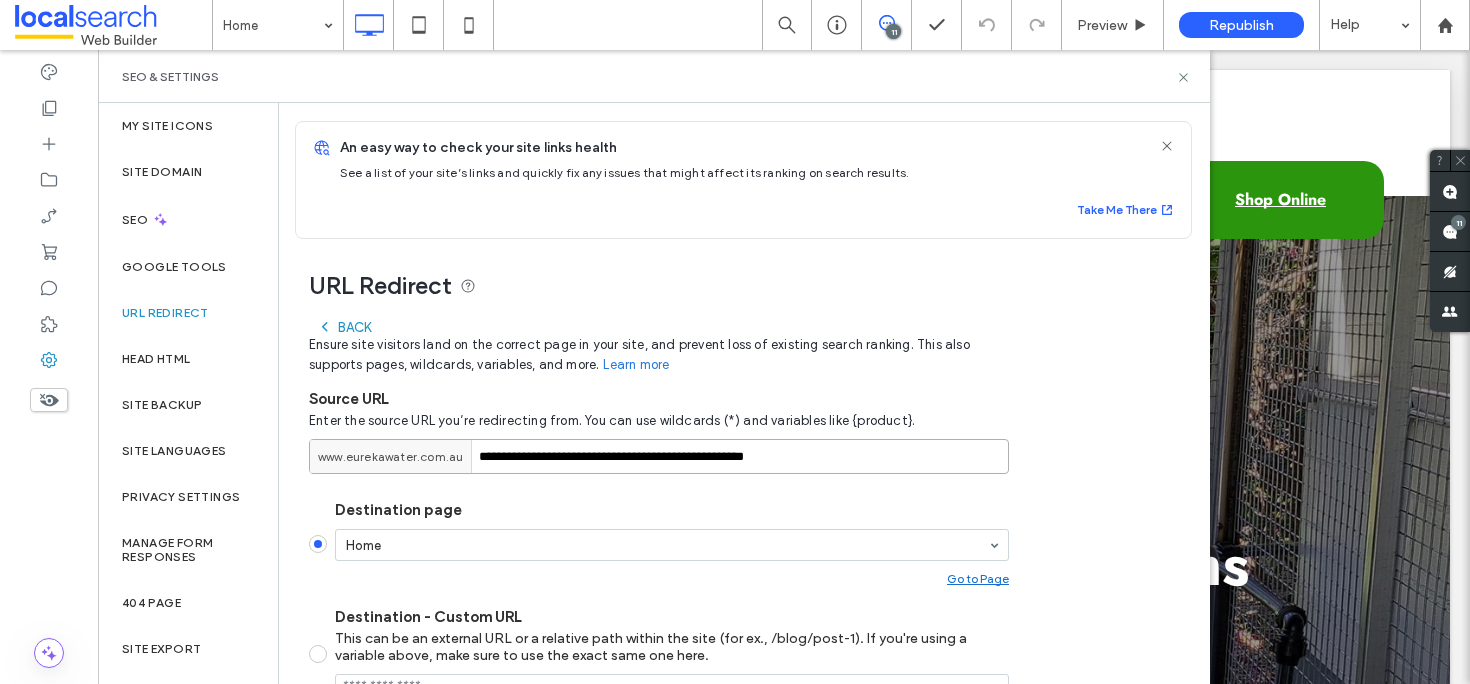 drag, startPoint x: 686, startPoint y: 457, endPoint x: 430, endPoint y: 460, distance: 256.01758 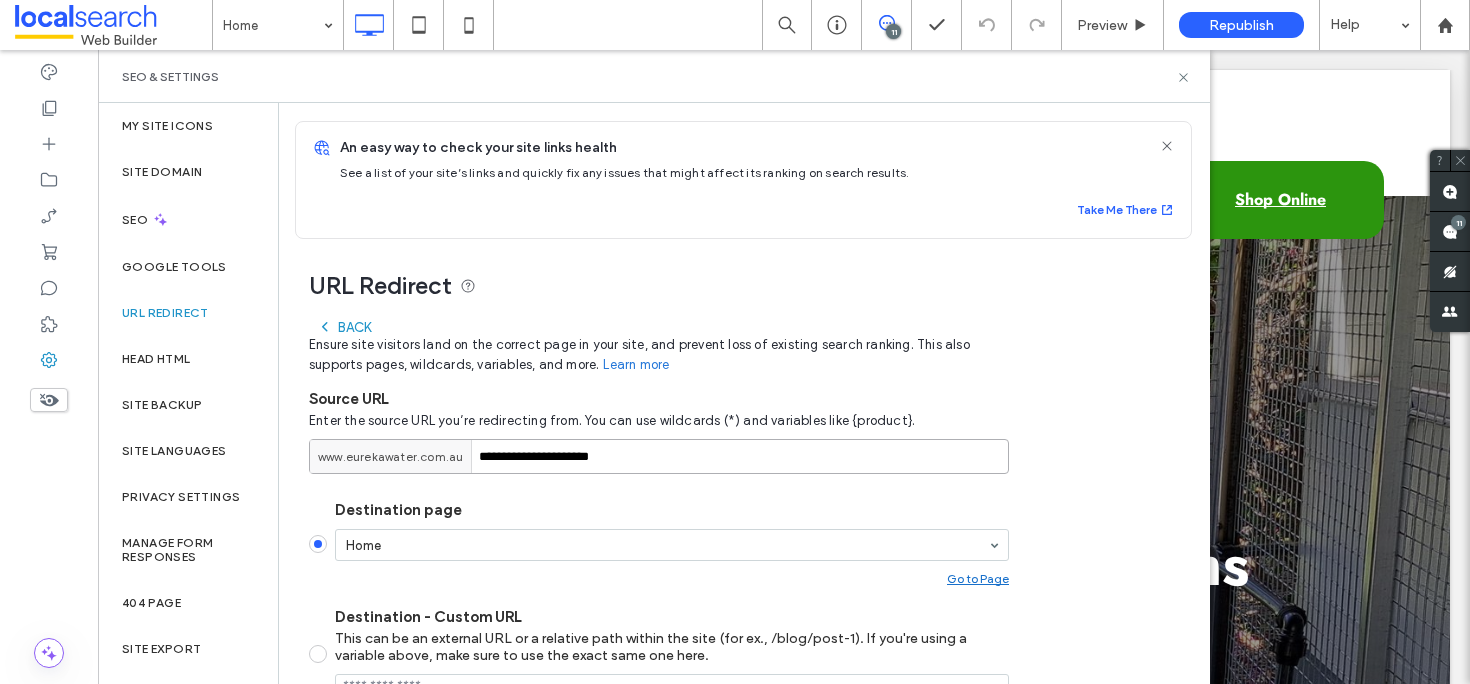type on "**********" 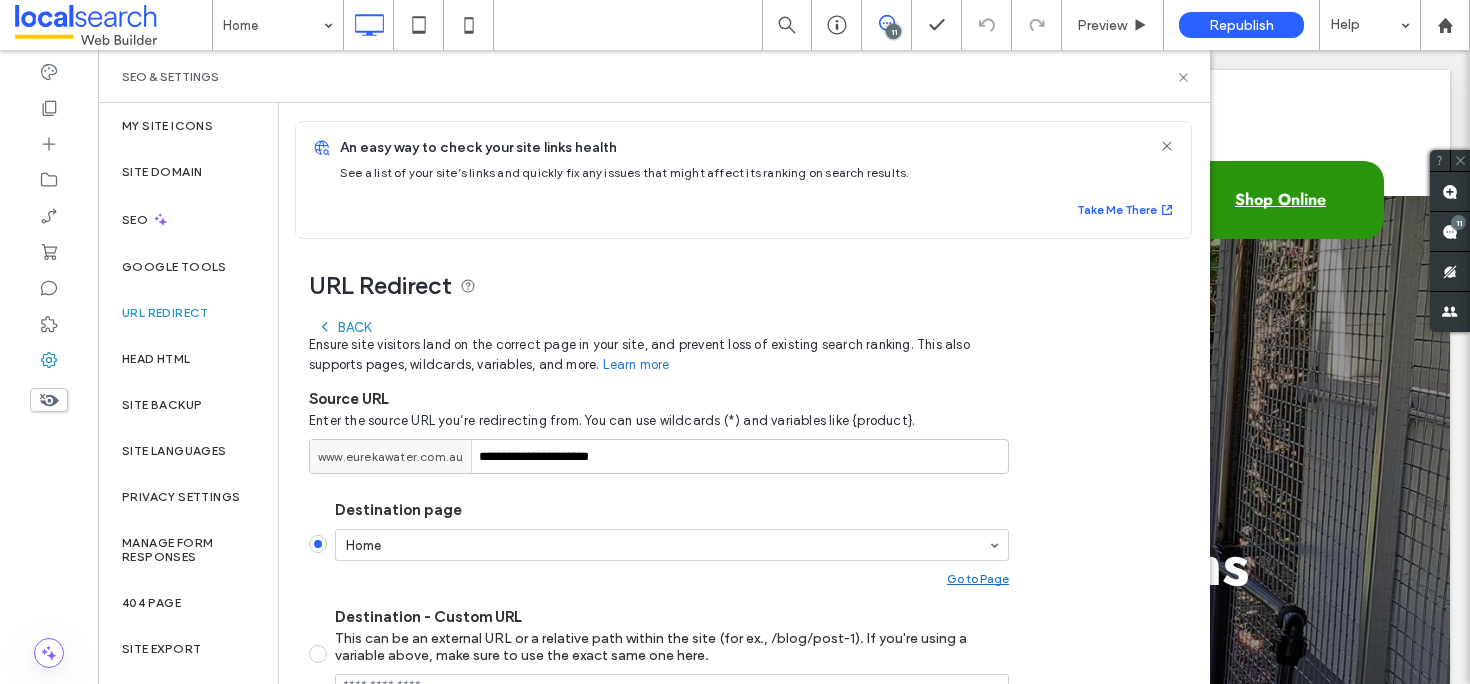 click on "**********" at bounding box center (736, 613) 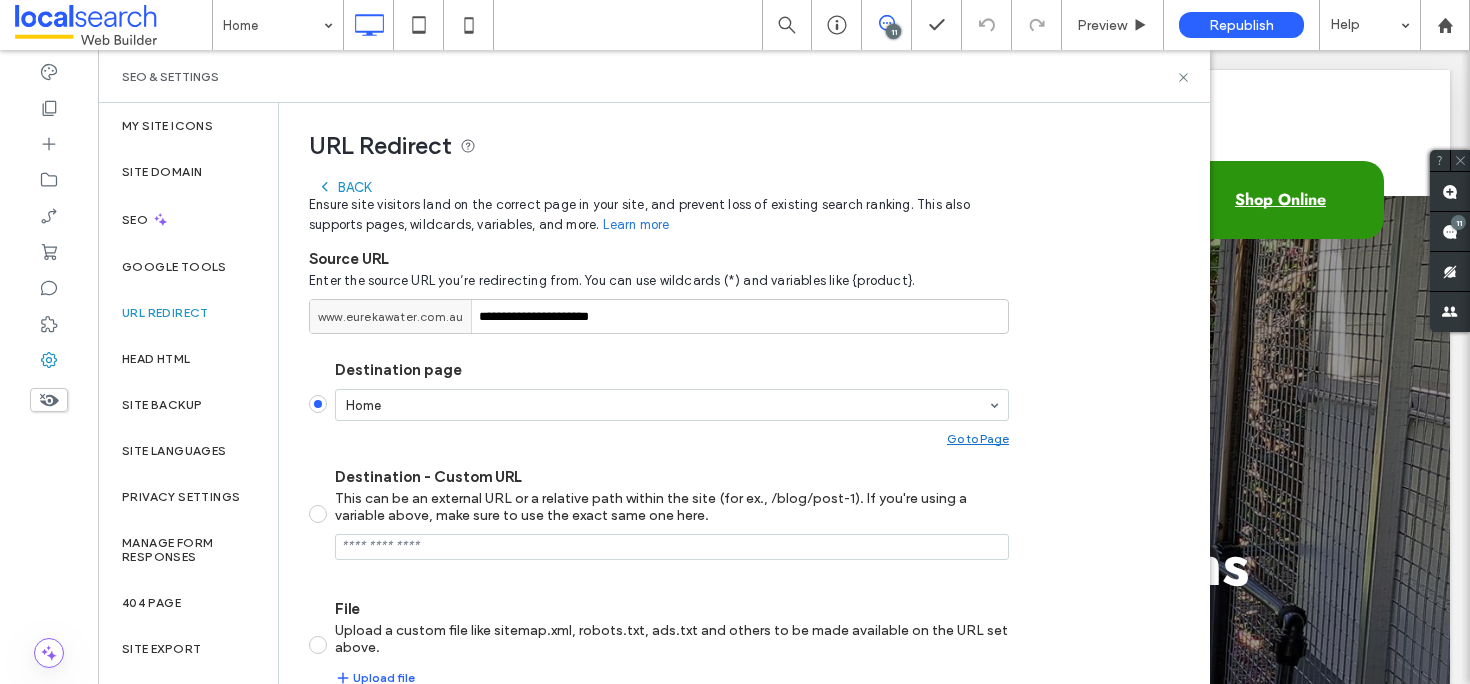 scroll, scrollTop: 188, scrollLeft: 0, axis: vertical 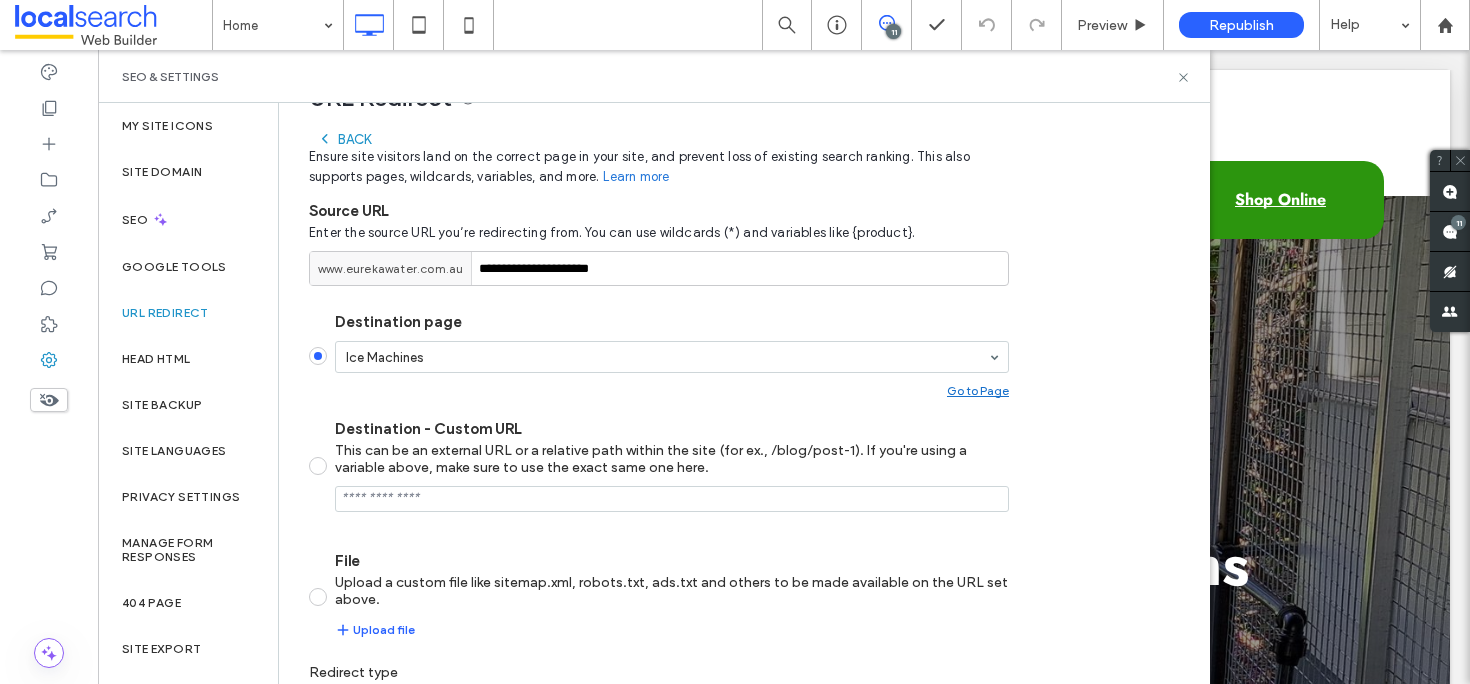 click on "**********" at bounding box center [736, 425] 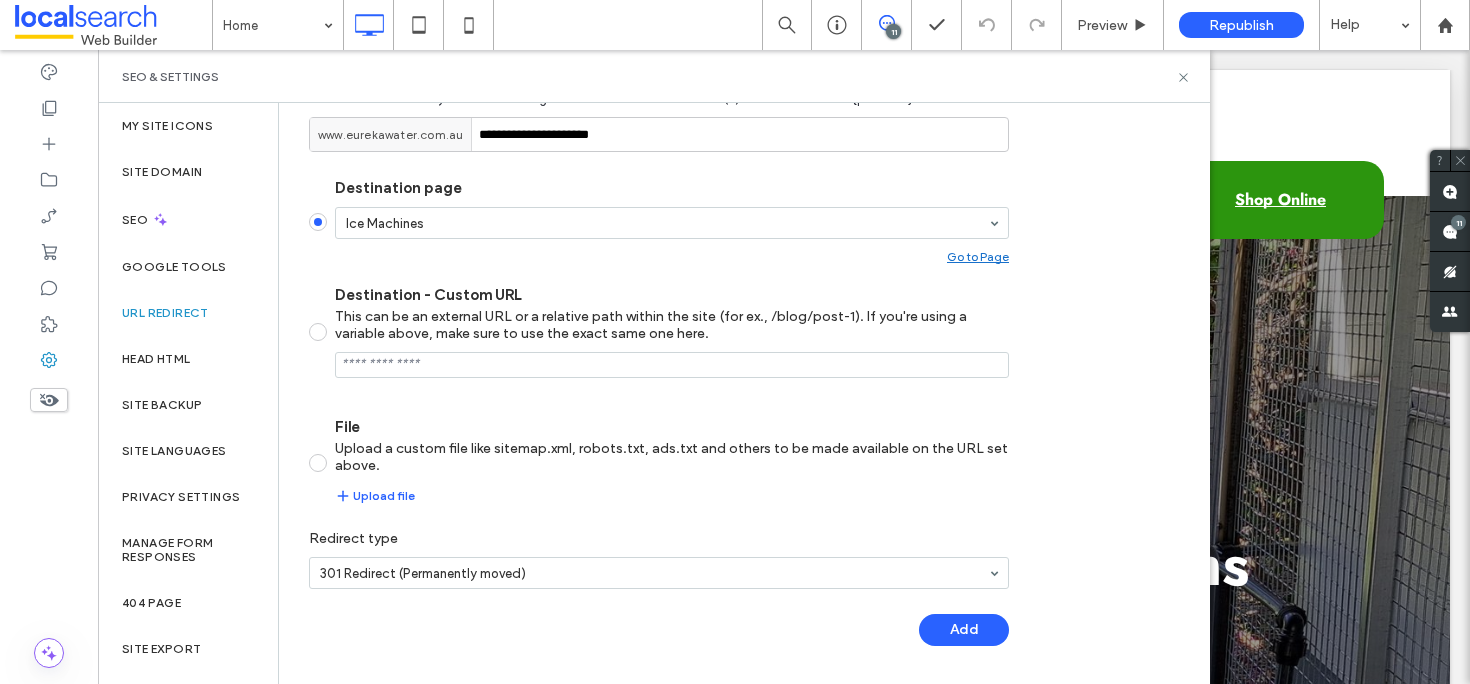 scroll, scrollTop: 326, scrollLeft: 0, axis: vertical 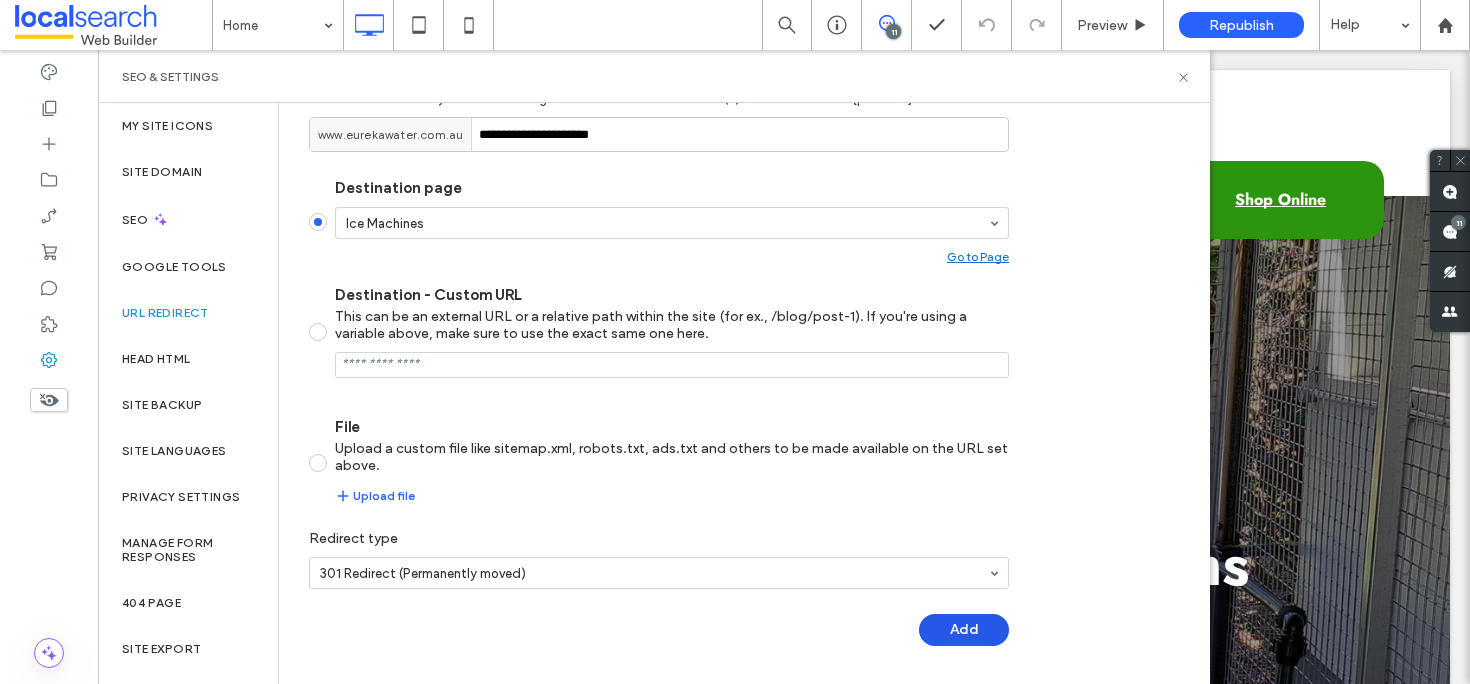 click on "Add" at bounding box center [964, 630] 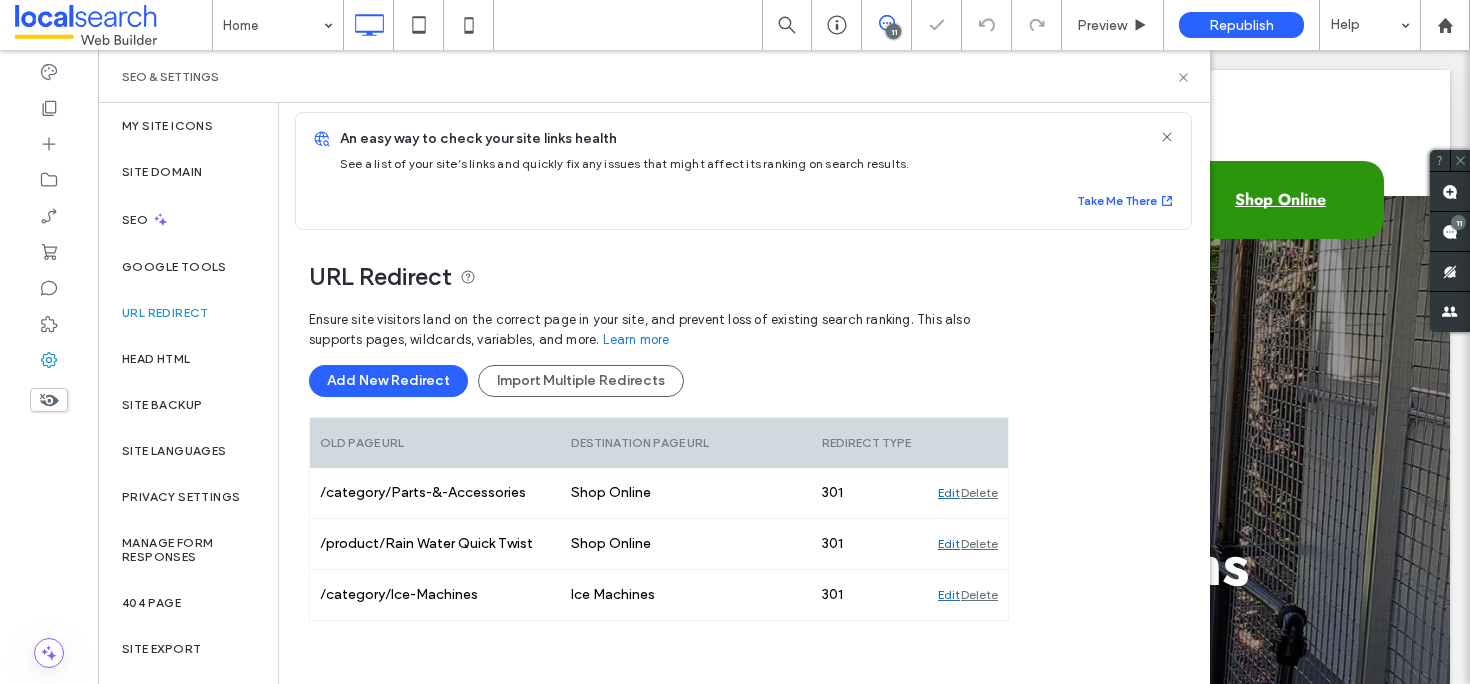 scroll, scrollTop: 0, scrollLeft: 0, axis: both 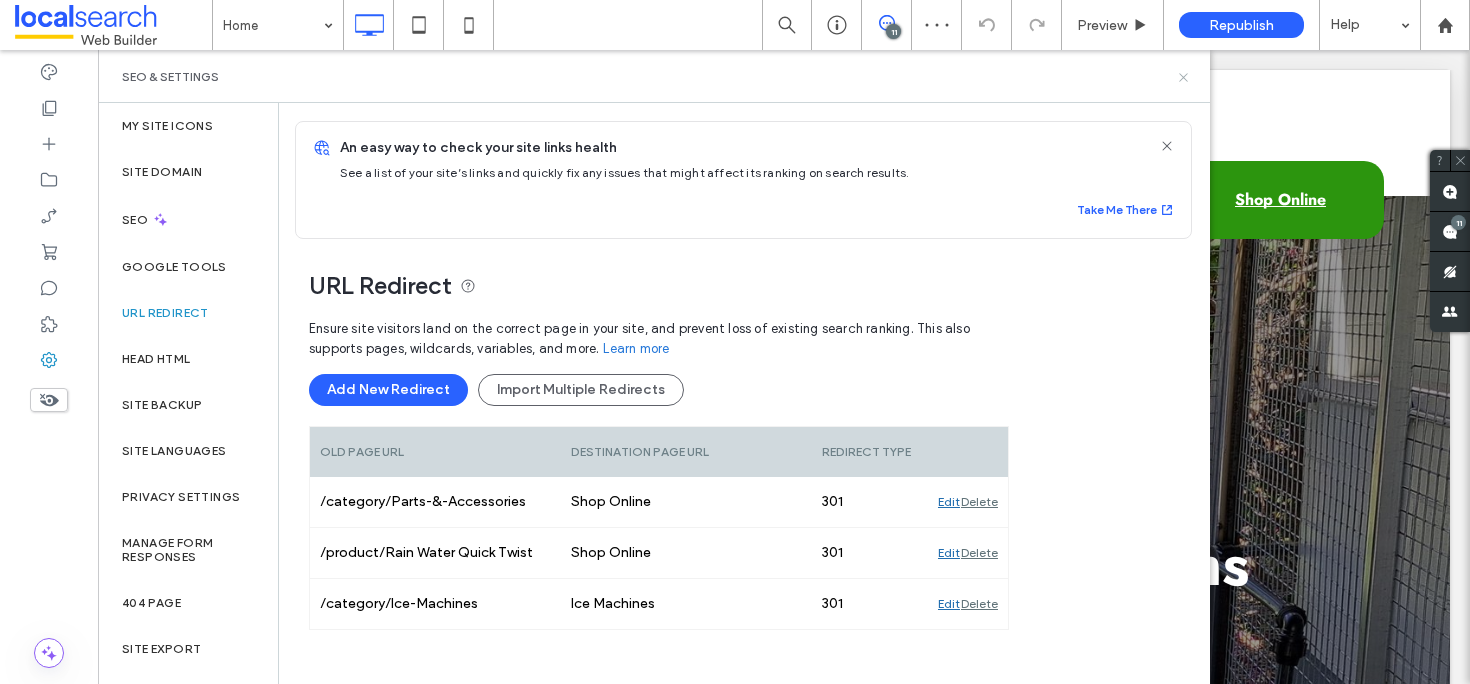 click 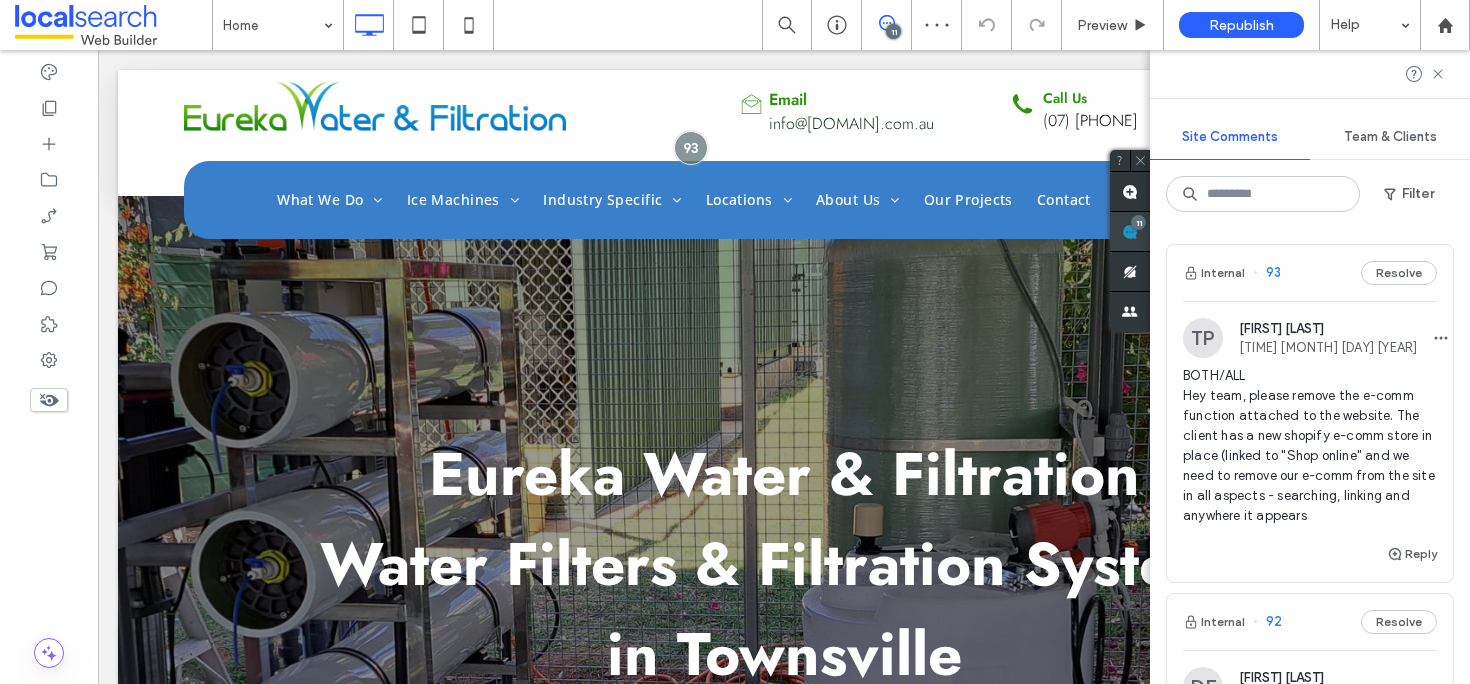 click 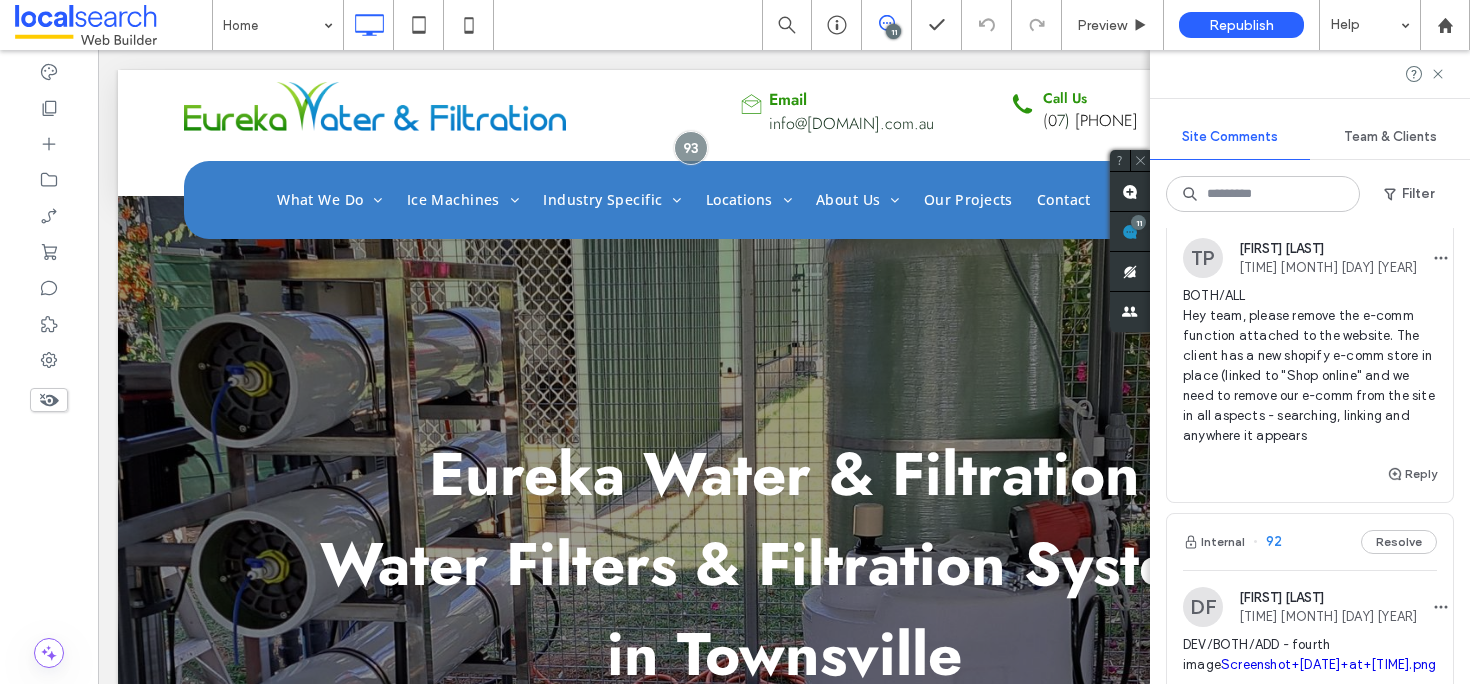 scroll, scrollTop: 0, scrollLeft: 0, axis: both 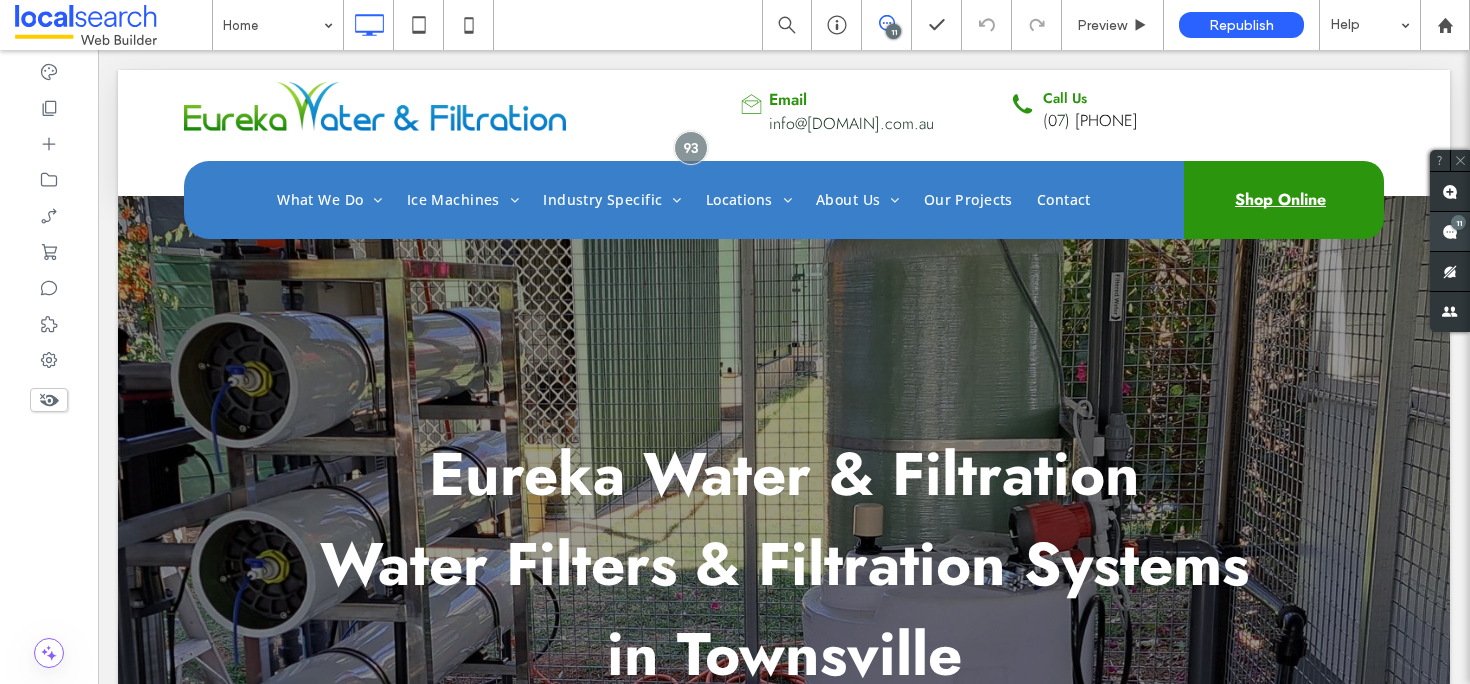 click on "11" at bounding box center (1458, 222) 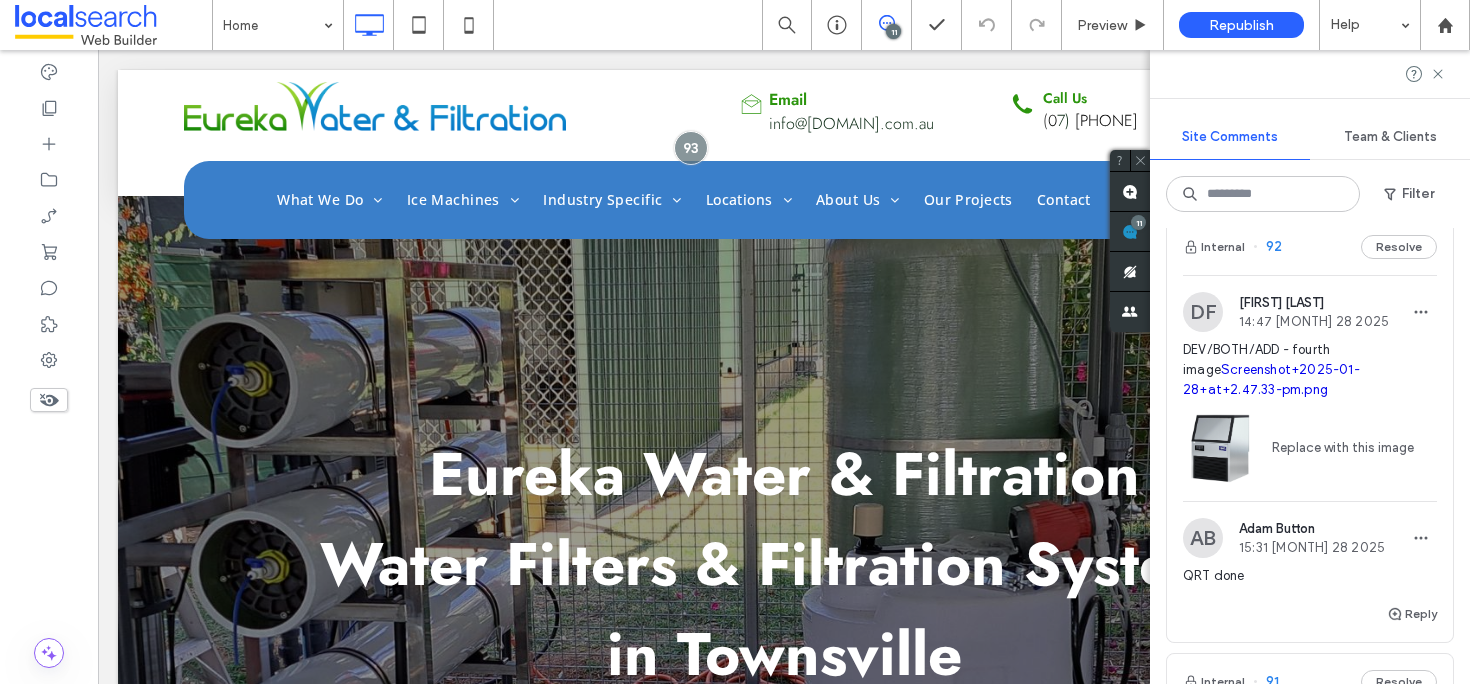 scroll, scrollTop: 360, scrollLeft: 0, axis: vertical 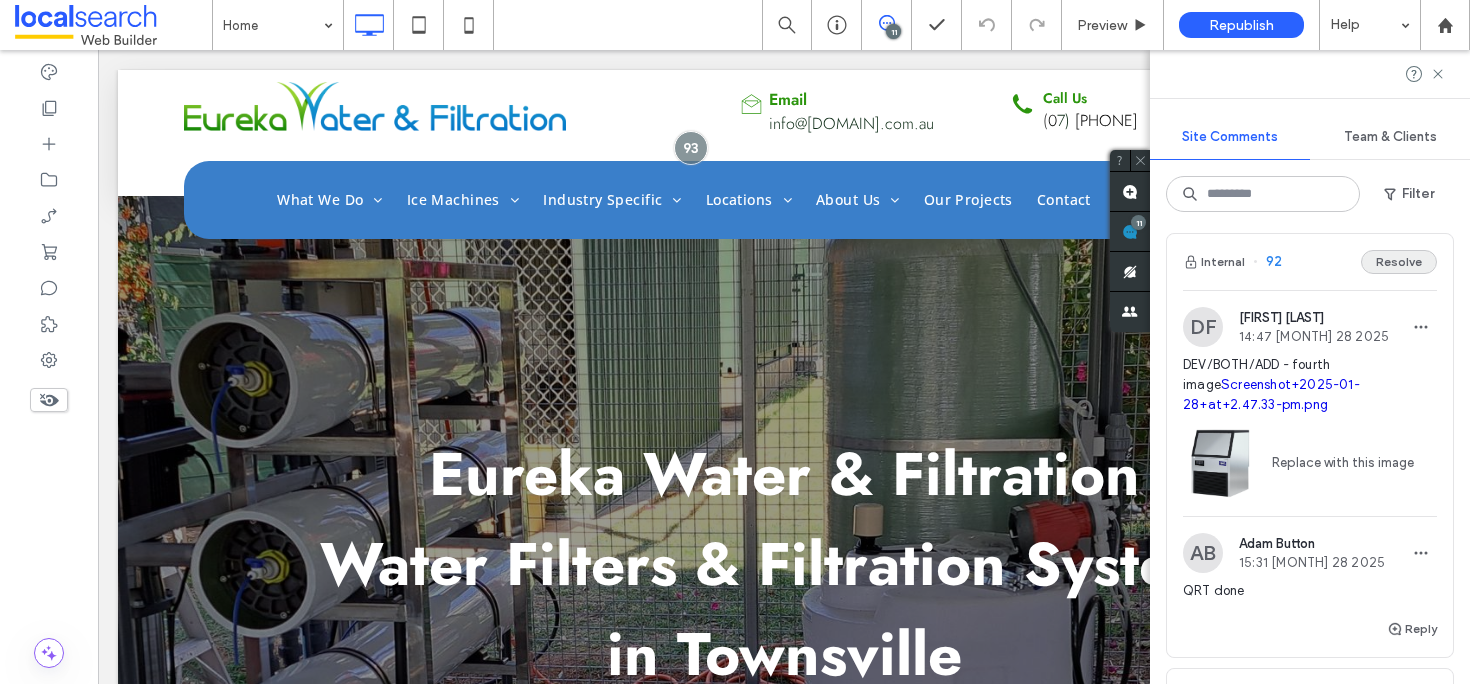 click on "Resolve" at bounding box center (1399, 262) 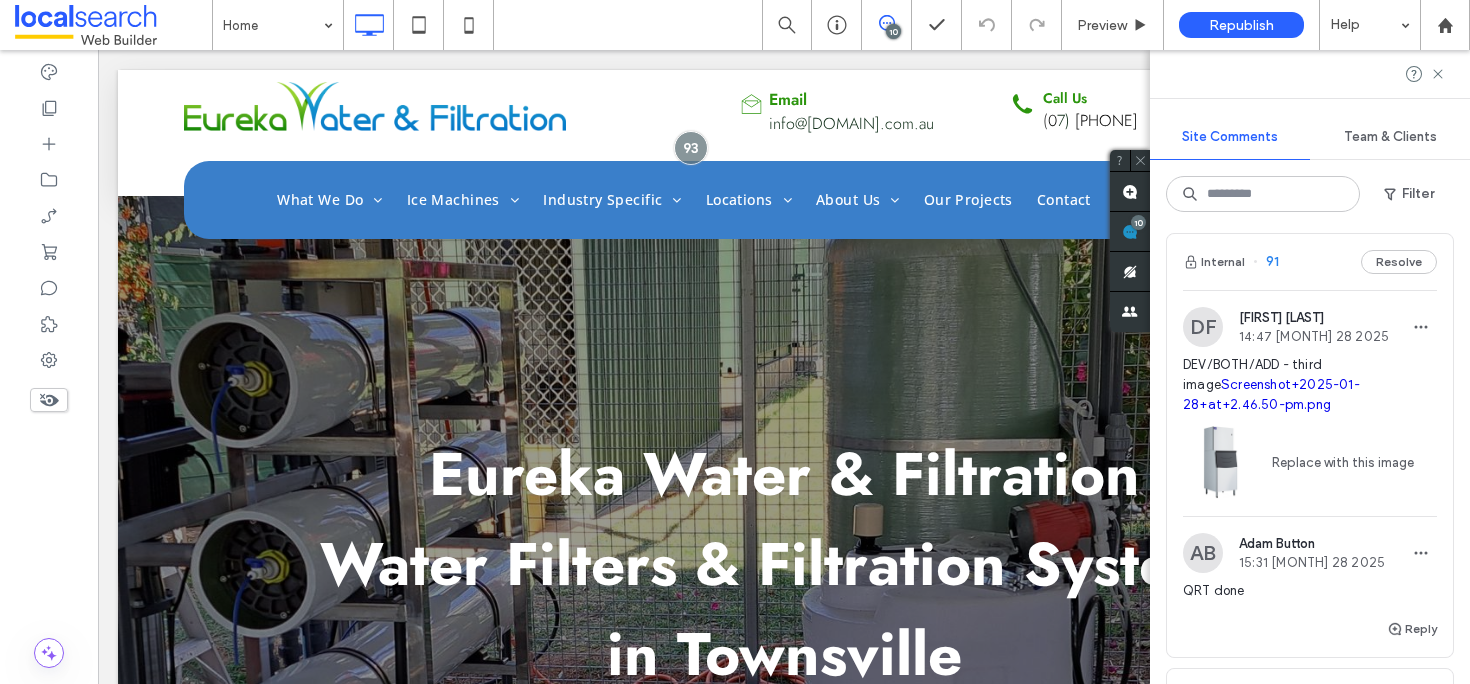 click on "Resolve" at bounding box center [1399, 262] 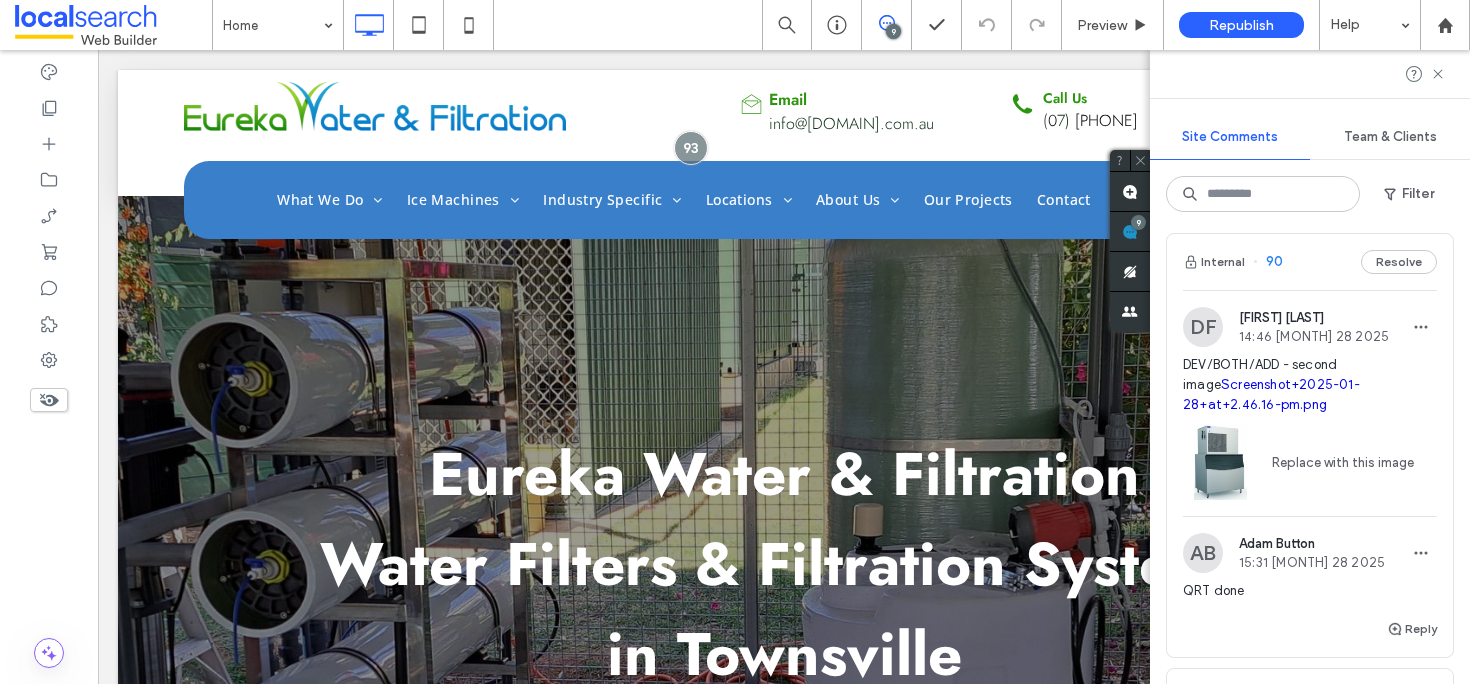 click on "Resolve" at bounding box center (1399, 262) 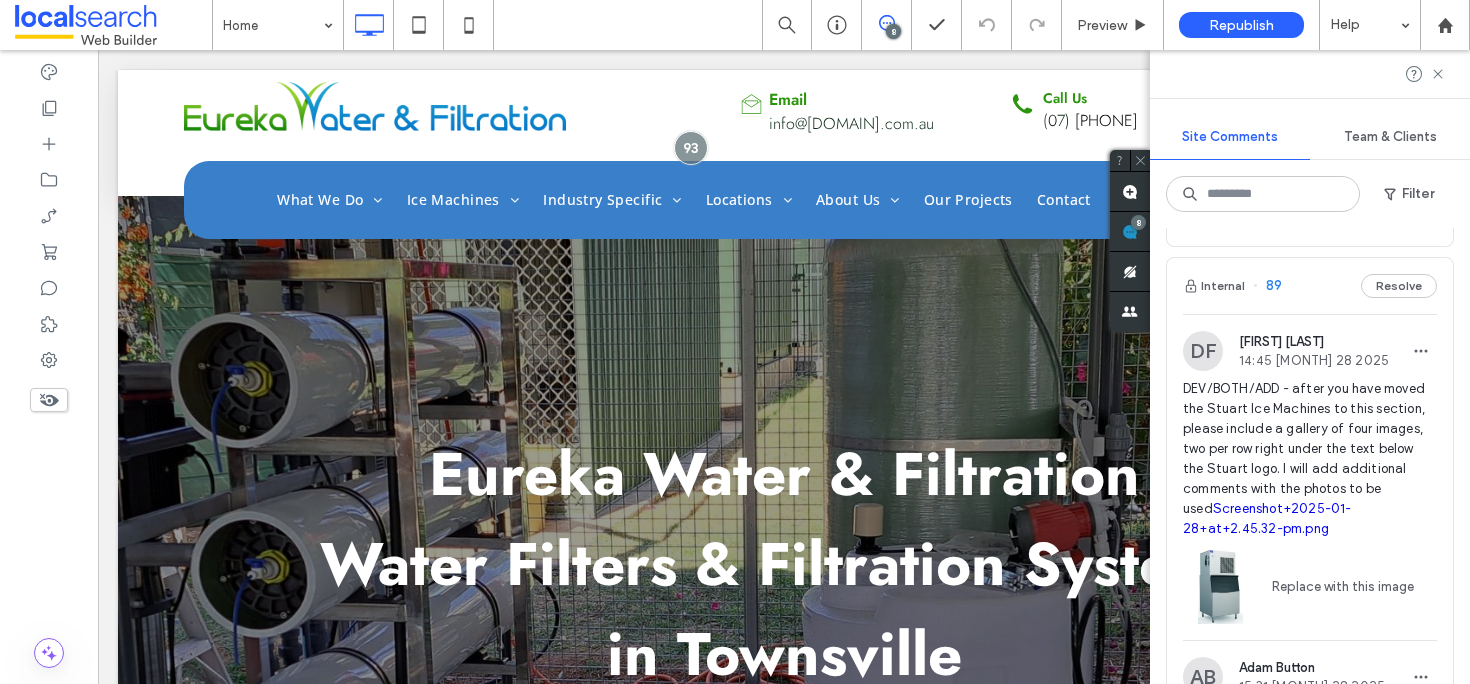 scroll, scrollTop: 332, scrollLeft: 0, axis: vertical 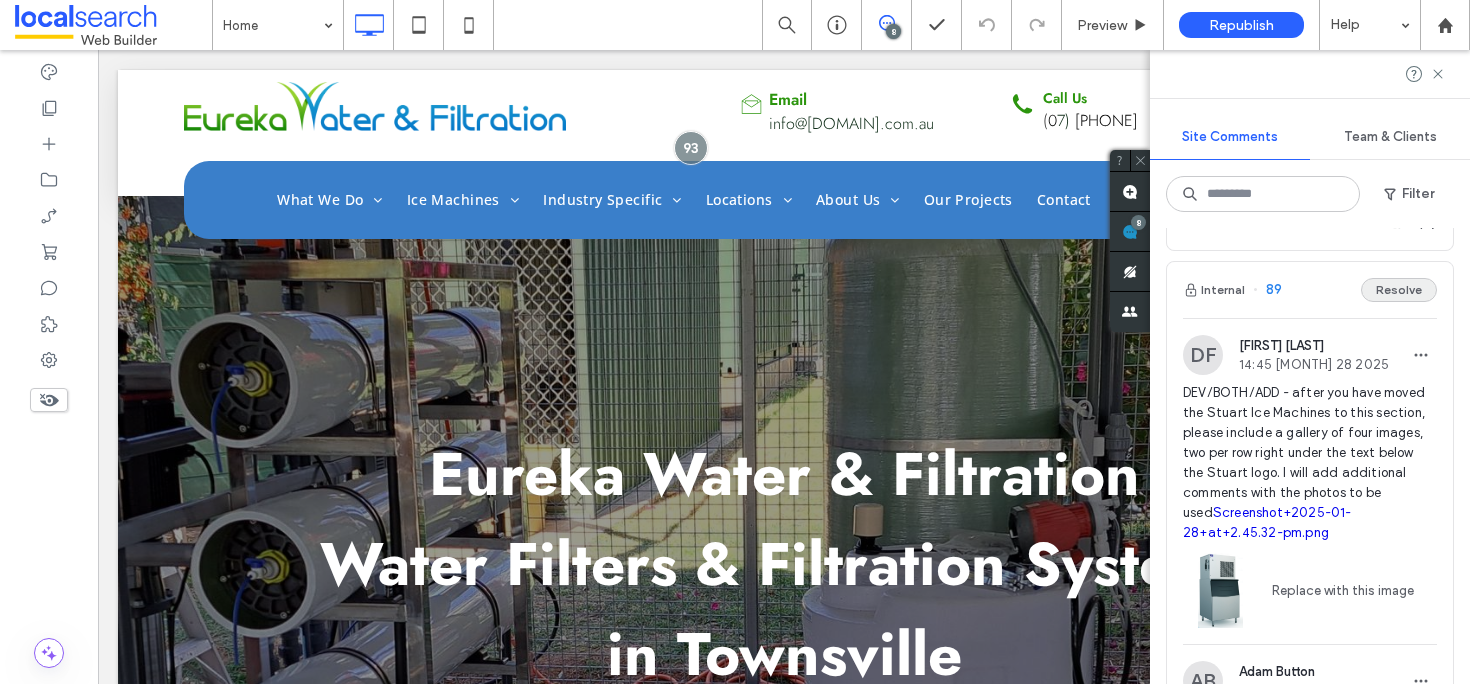 click on "Resolve" at bounding box center (1399, 290) 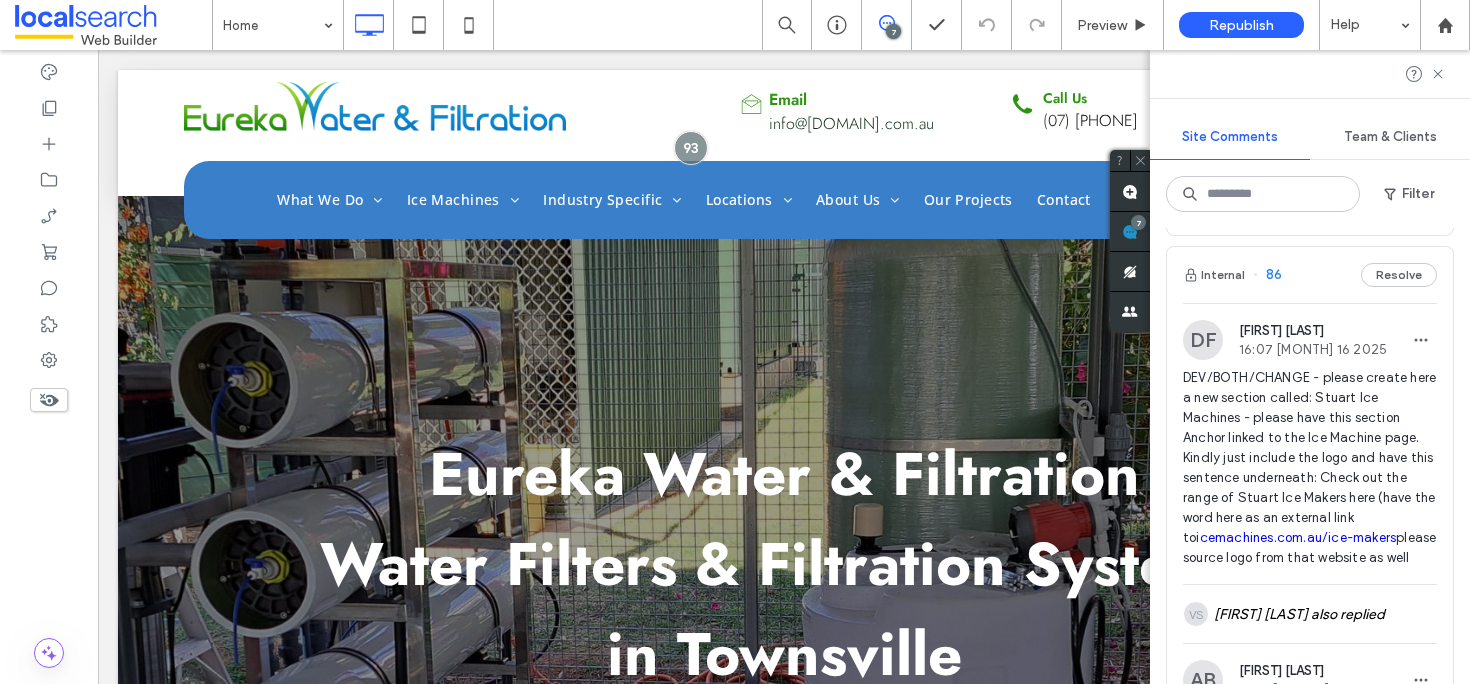 scroll, scrollTop: 345, scrollLeft: 0, axis: vertical 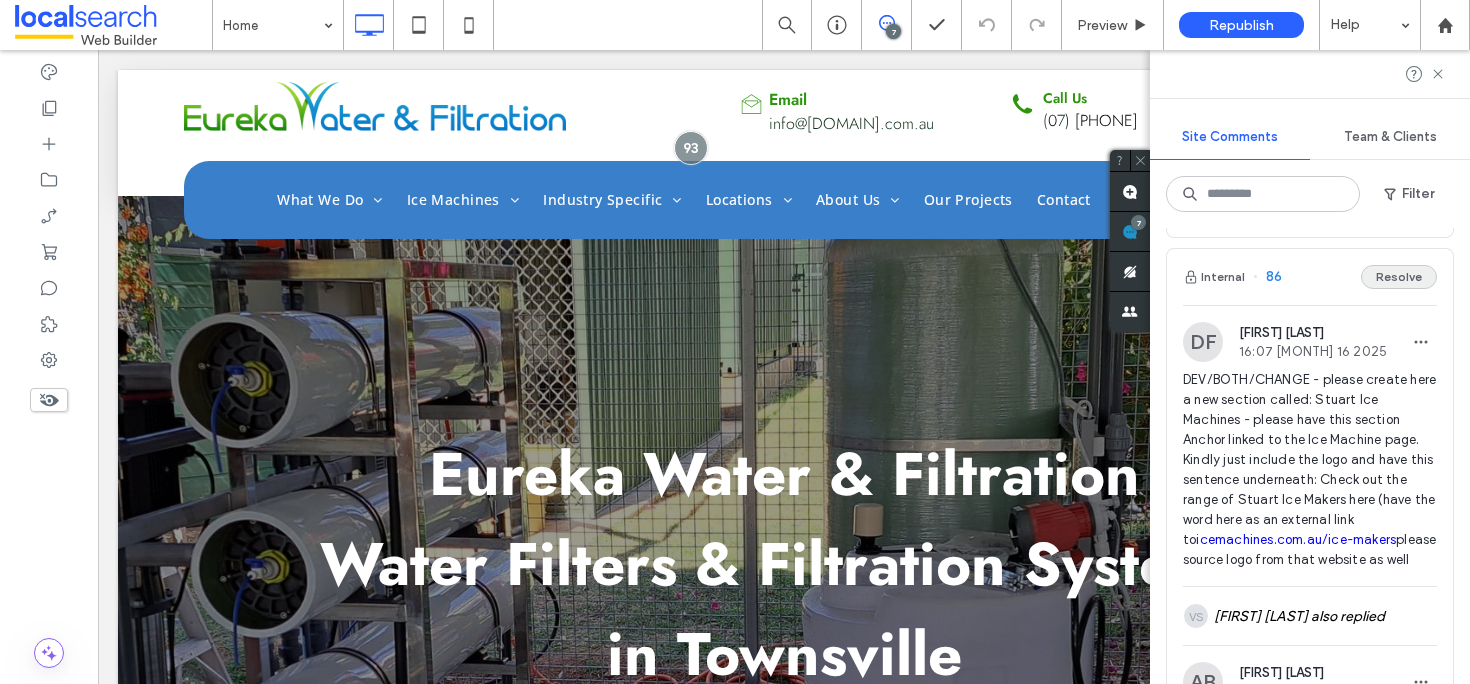 click on "Resolve" at bounding box center (1399, 277) 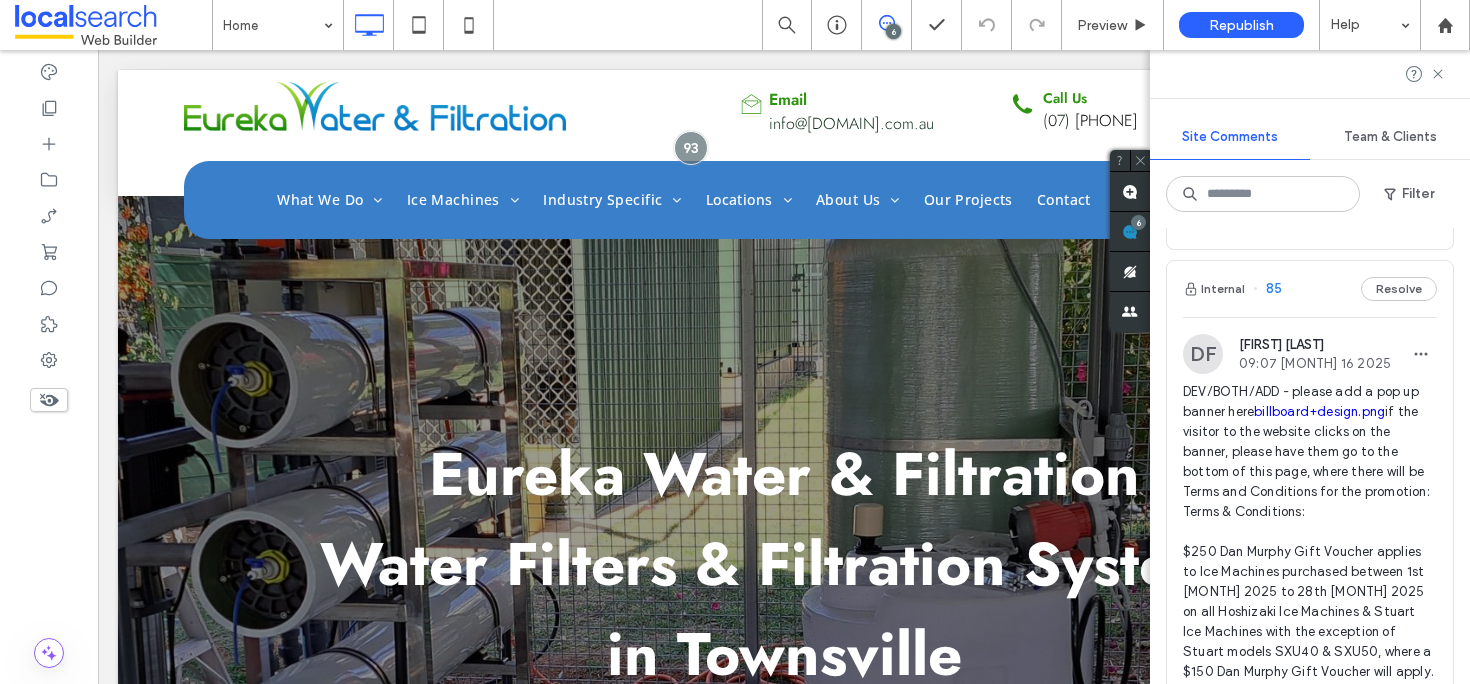 scroll, scrollTop: 326, scrollLeft: 0, axis: vertical 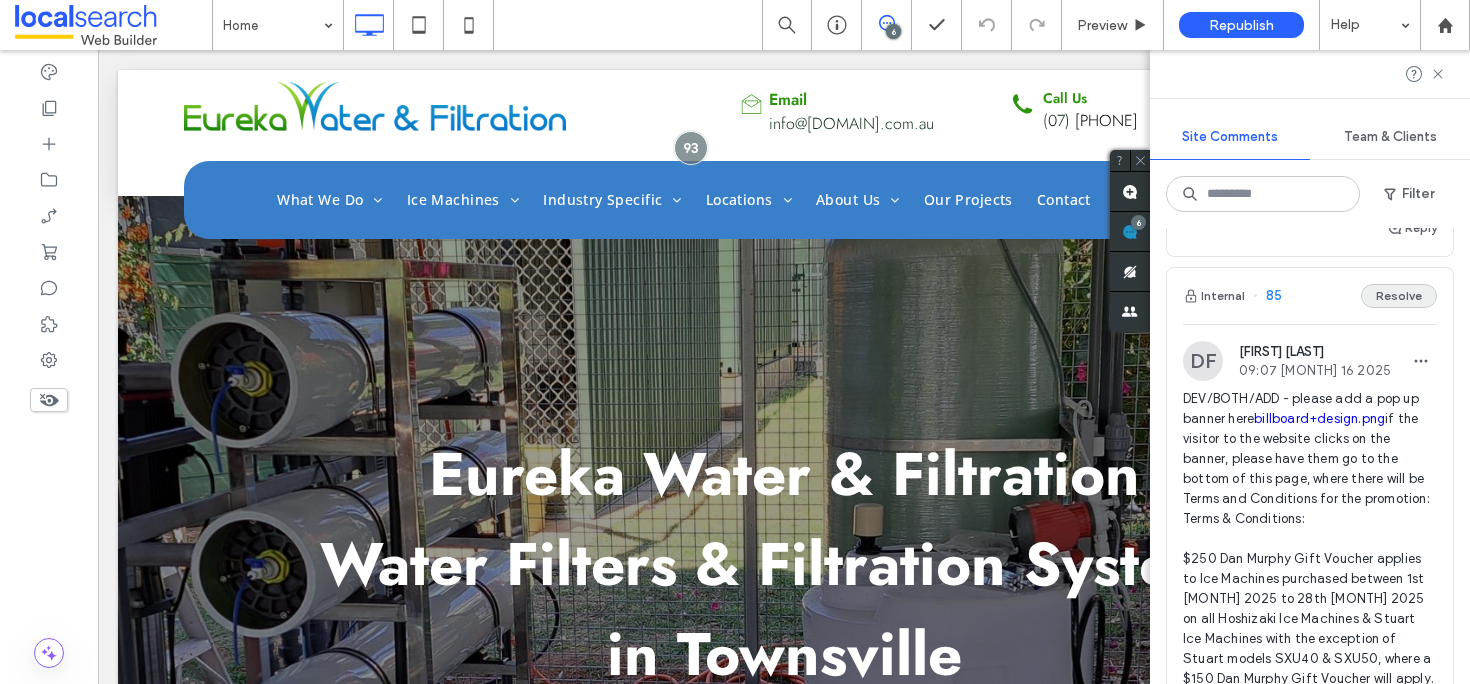 click on "Resolve" at bounding box center (1399, 296) 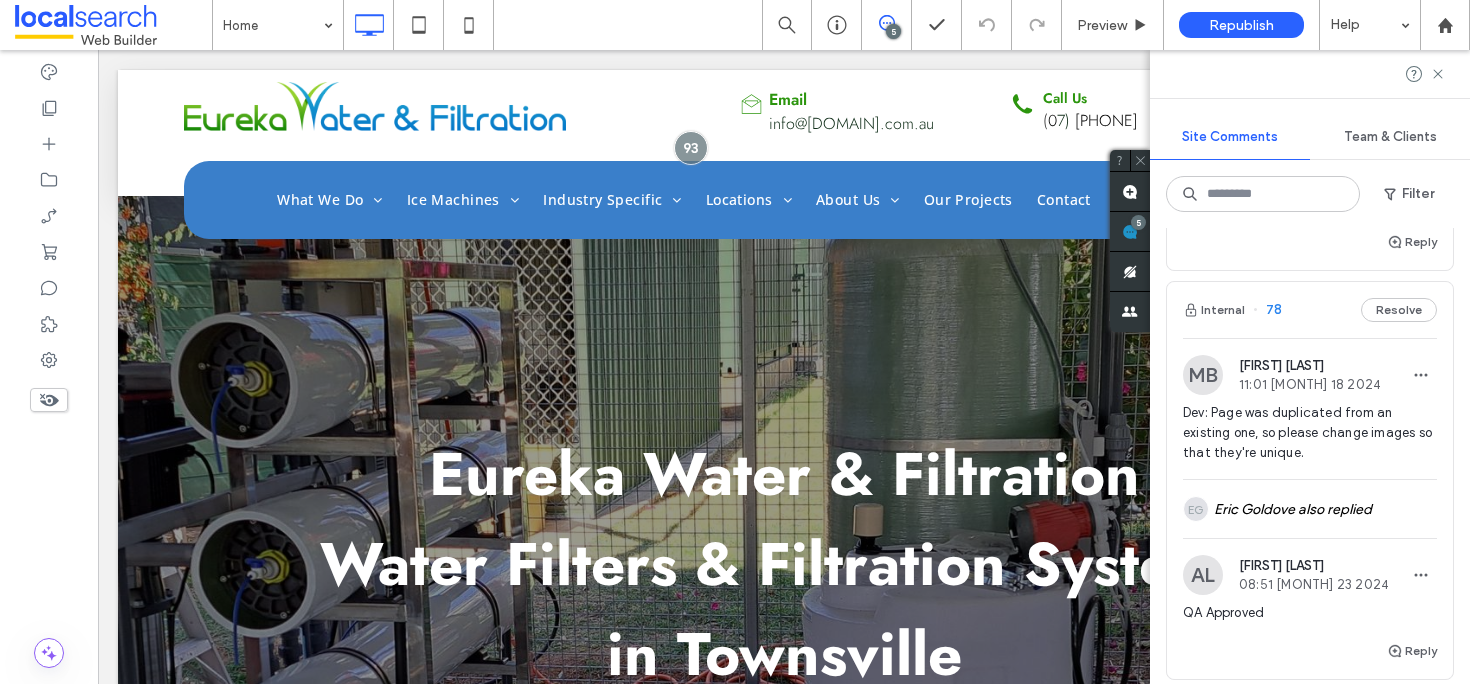 scroll, scrollTop: 309, scrollLeft: 0, axis: vertical 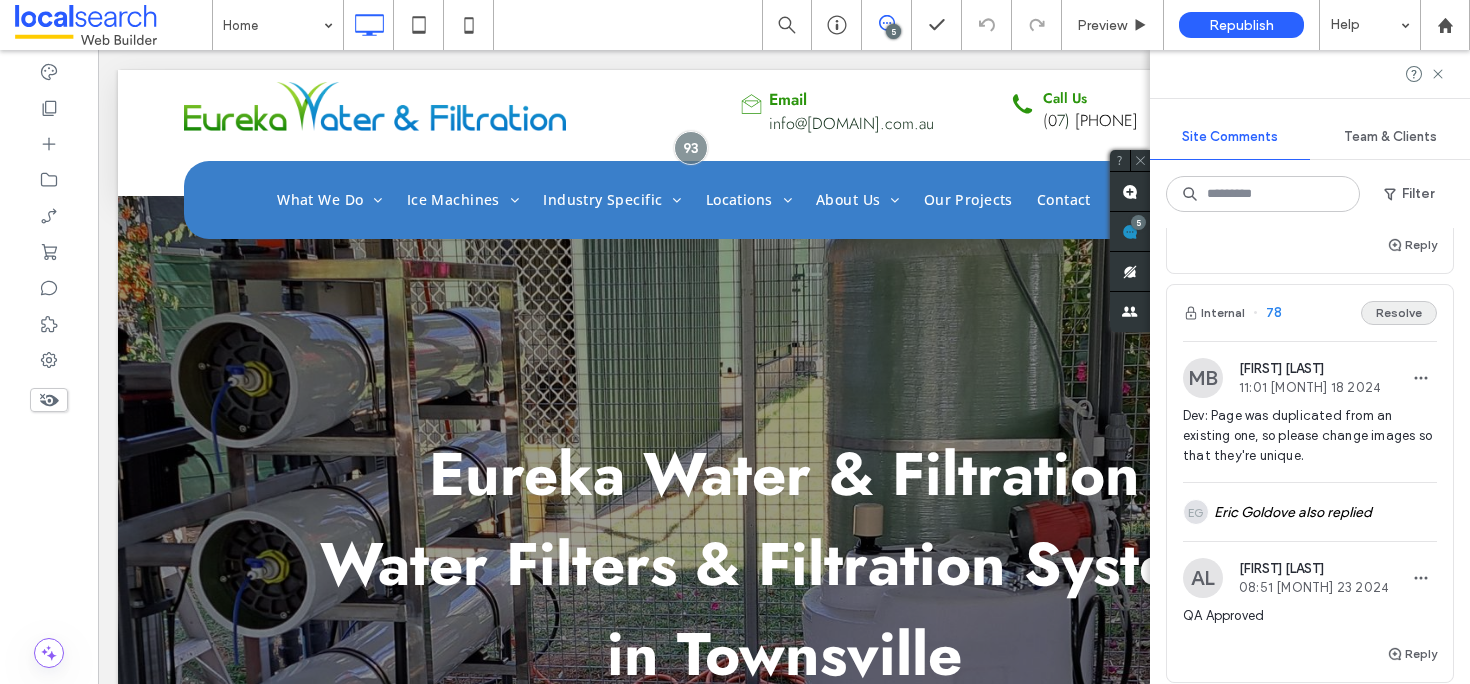 click on "Resolve" at bounding box center [1399, 313] 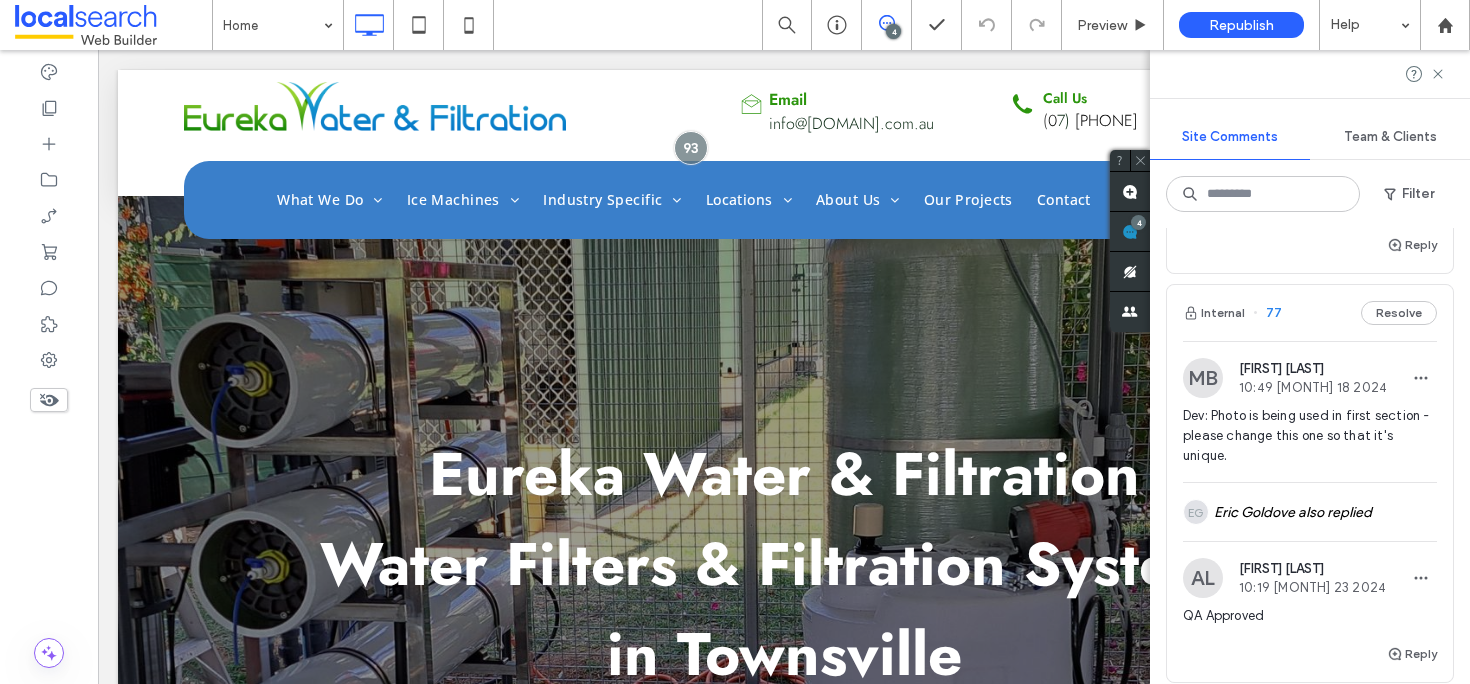 click on "Resolve" at bounding box center (1399, 313) 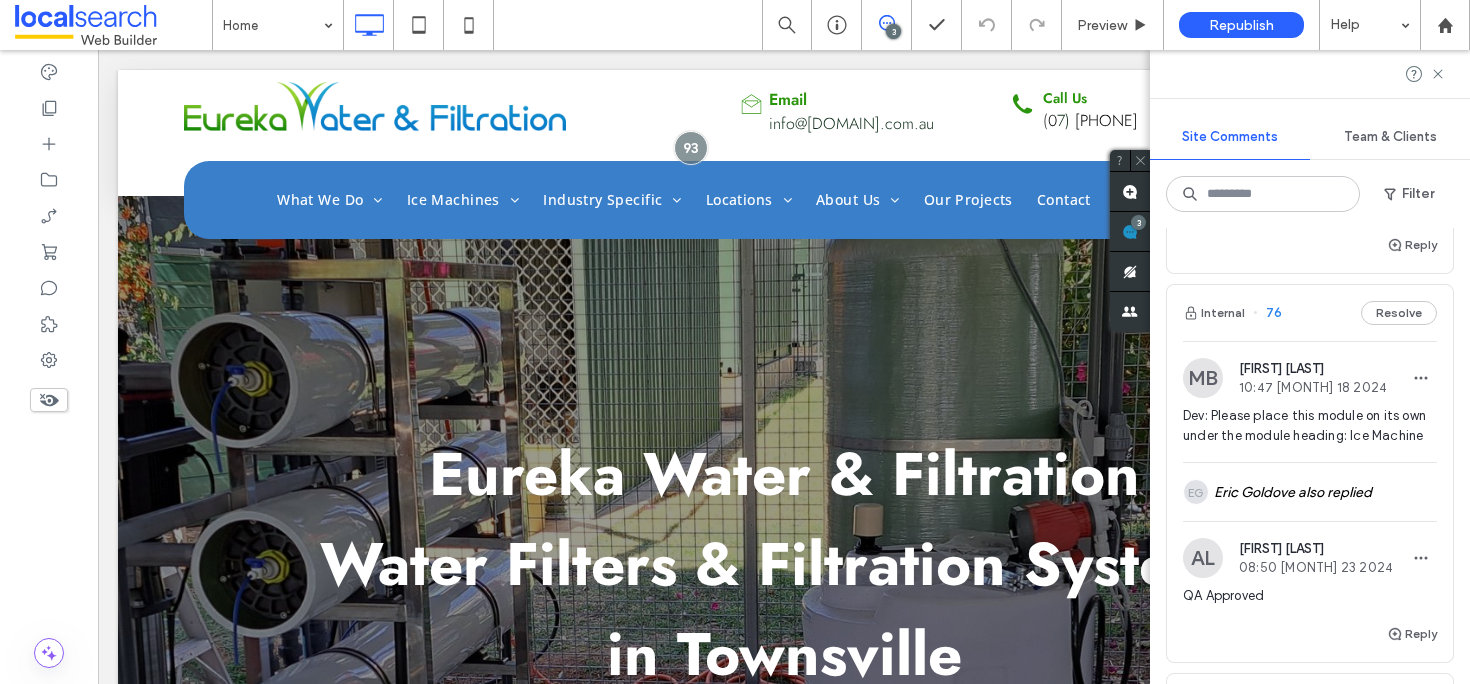 click on "Resolve" at bounding box center [1399, 313] 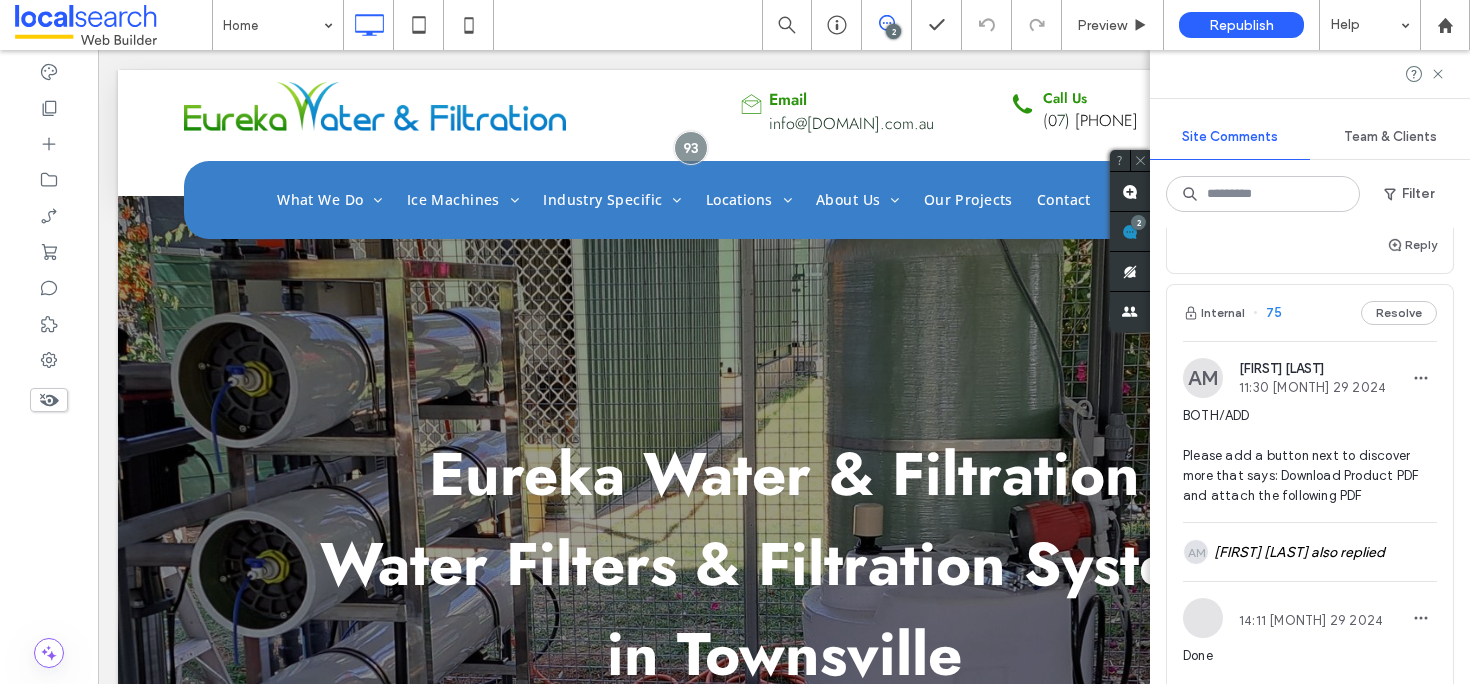 click on "Resolve" at bounding box center [1399, 313] 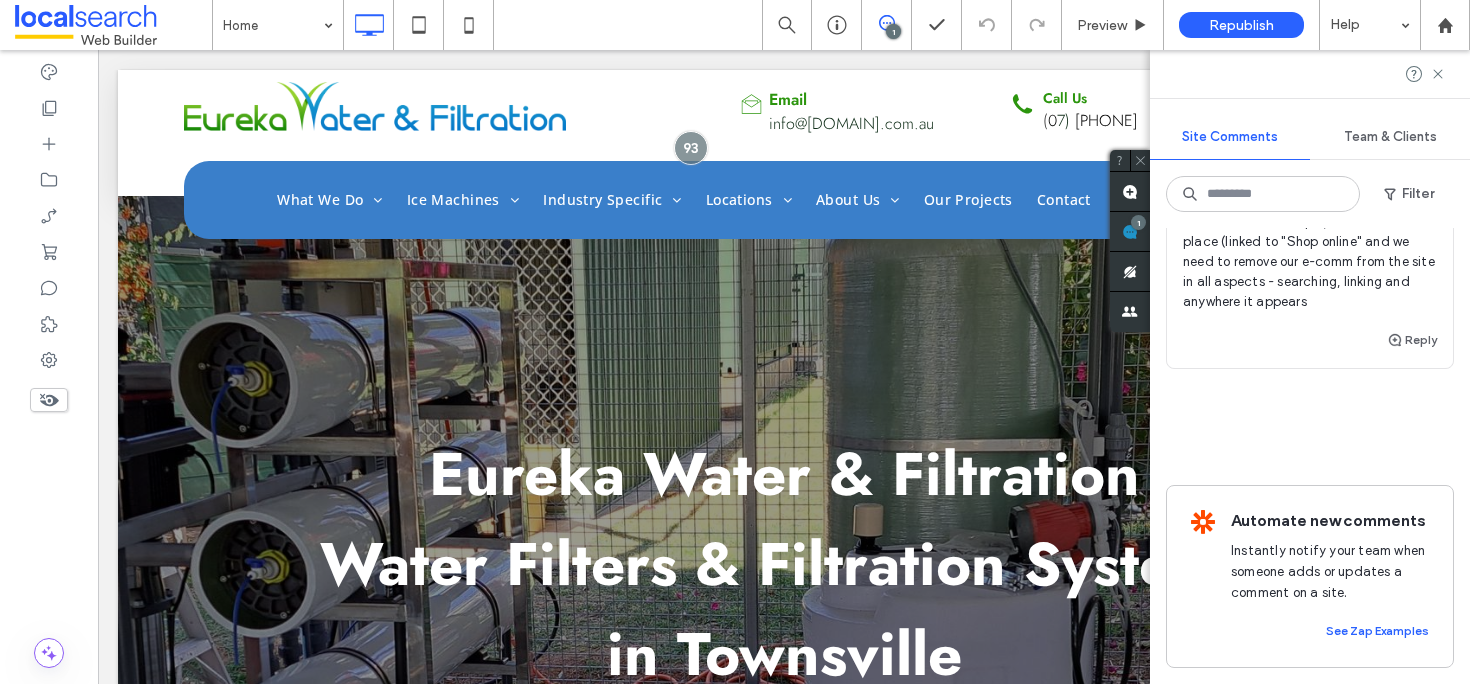scroll, scrollTop: 0, scrollLeft: 0, axis: both 